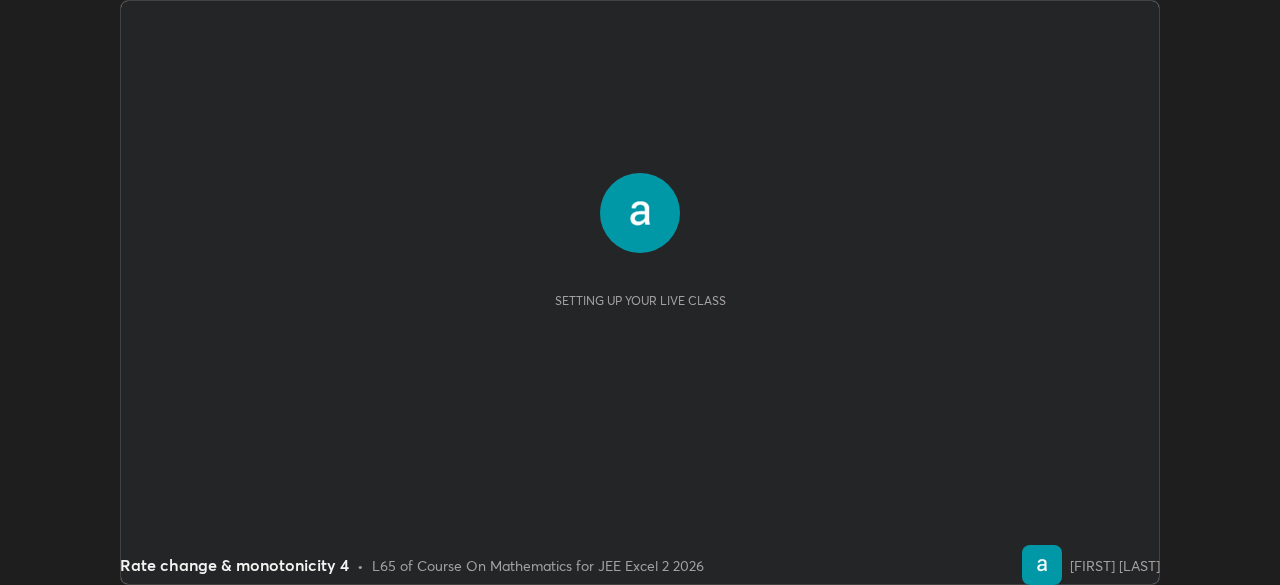 scroll, scrollTop: 0, scrollLeft: 0, axis: both 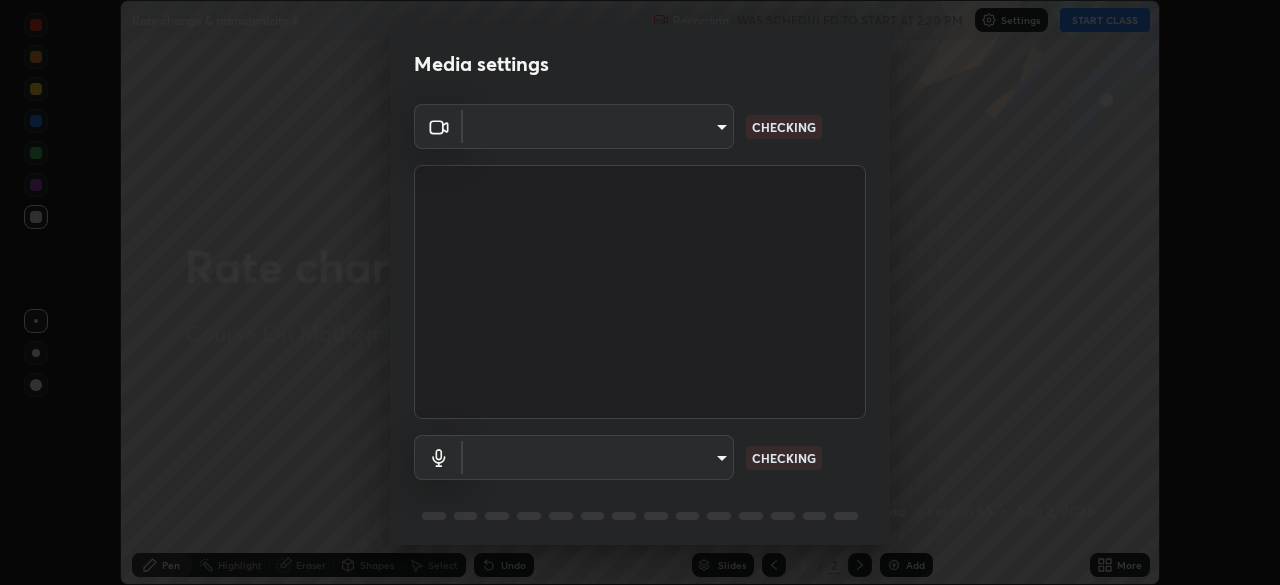 type on "03c1d9060f172c5261930868a8885b82ba90ed4bb89c7d2d1ebbbfabb6a16c2d" 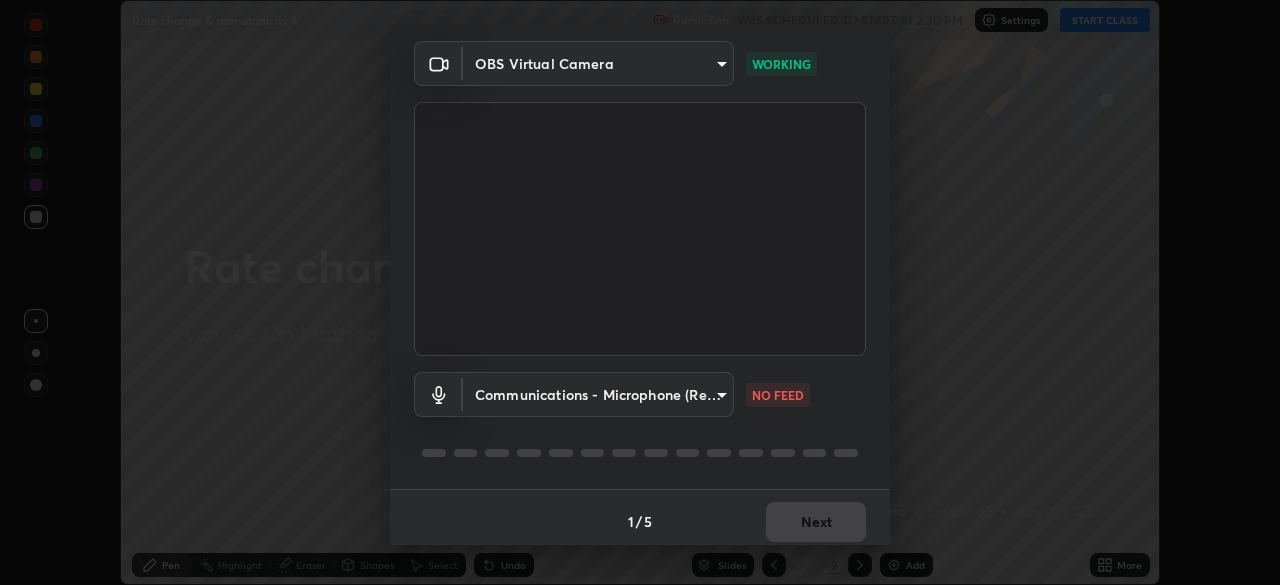 scroll, scrollTop: 71, scrollLeft: 0, axis: vertical 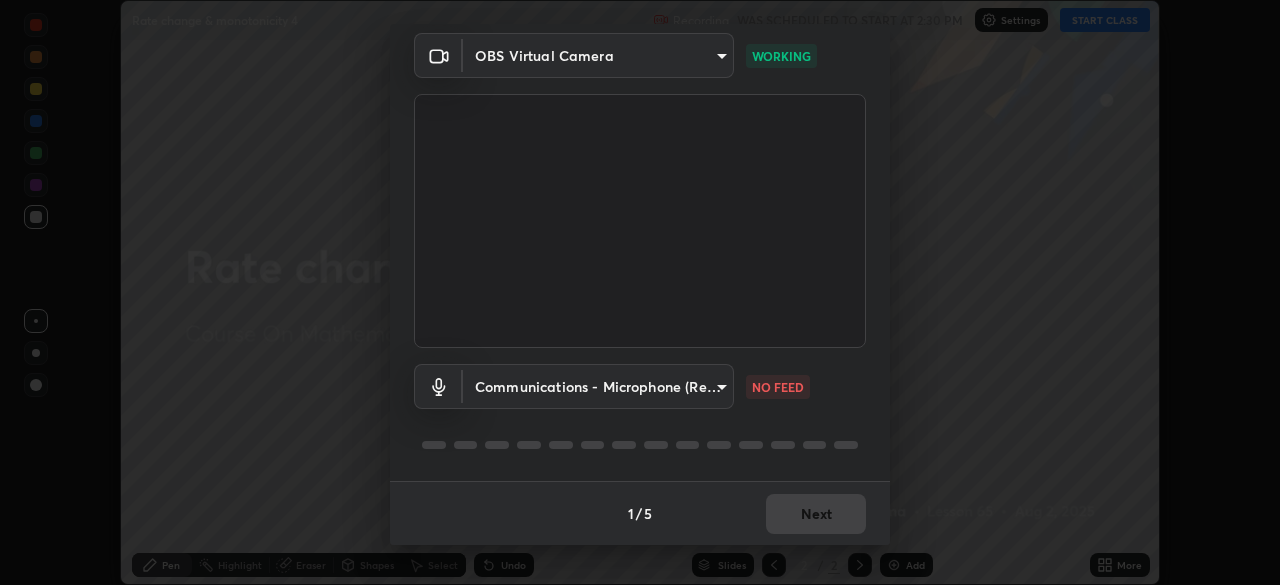click on "Erase all Rate change & monotonicity 4 Recording WAS SCHEDULED TO START AT  2:30 PM Settings START CLASS Setting up your live class Rate change & monotonicity 4 • L65 of Course On Mathematics for JEE Excel 2 2026 [FIRST] [LAST] Pen Highlight Eraser Shapes Select Undo Slides 2 / 2 Add More No doubts shared Encourage your learners to ask a doubt for better clarity Report an issue Reason for reporting Buffering Chat not working Audio - Video sync issue Educator video quality low ​ Attach an image Report Media settings OBS Virtual Camera 03c1d9060f172c5261930868a8885b82ba90ed4bb89c7d2d1ebbbfabb6a16c2d WORKING Communications - Microphone (Realtek High Definition Audio) communications NO FEED 1 / 5 Next" at bounding box center [640, 292] 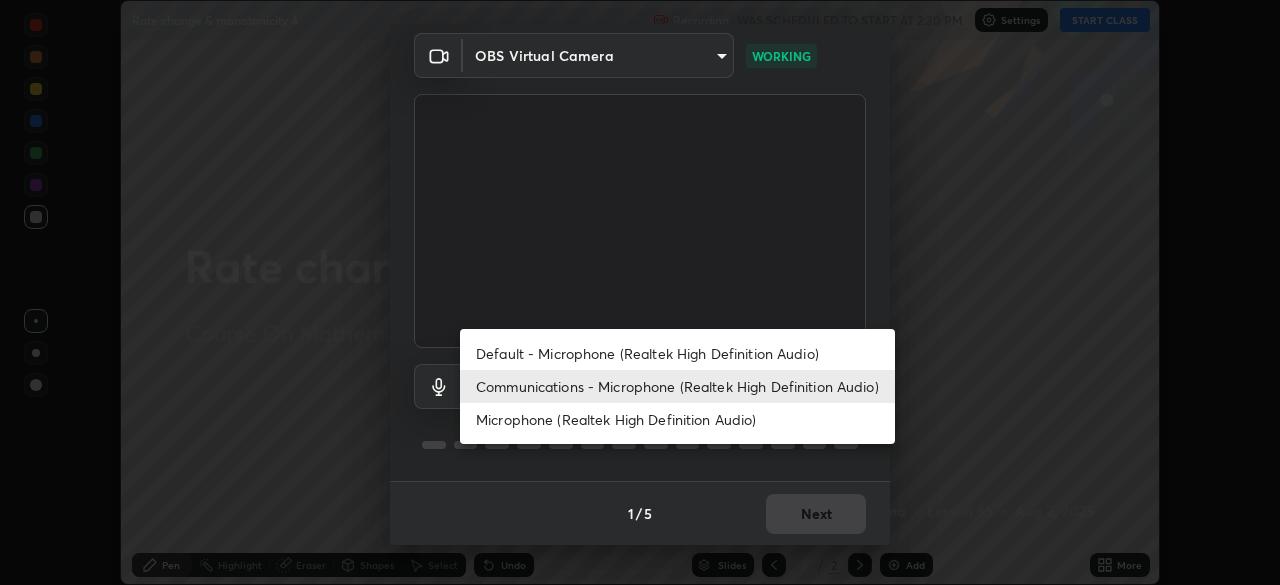 click on "Default - Microphone (Realtek High Definition Audio)" at bounding box center (677, 353) 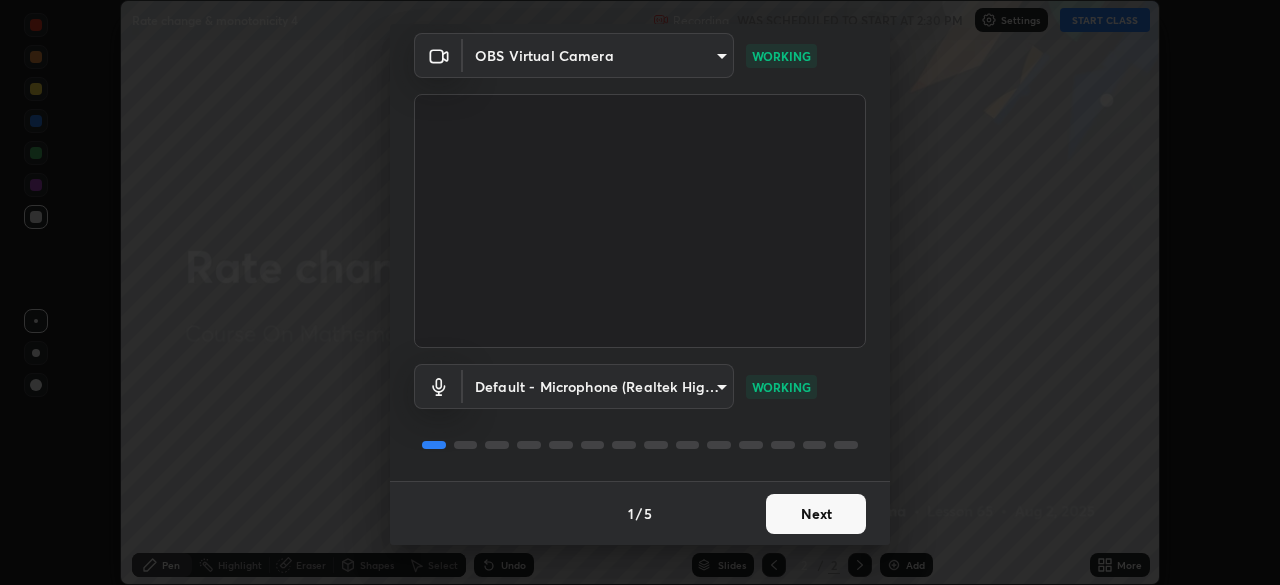 click on "Next" at bounding box center (816, 514) 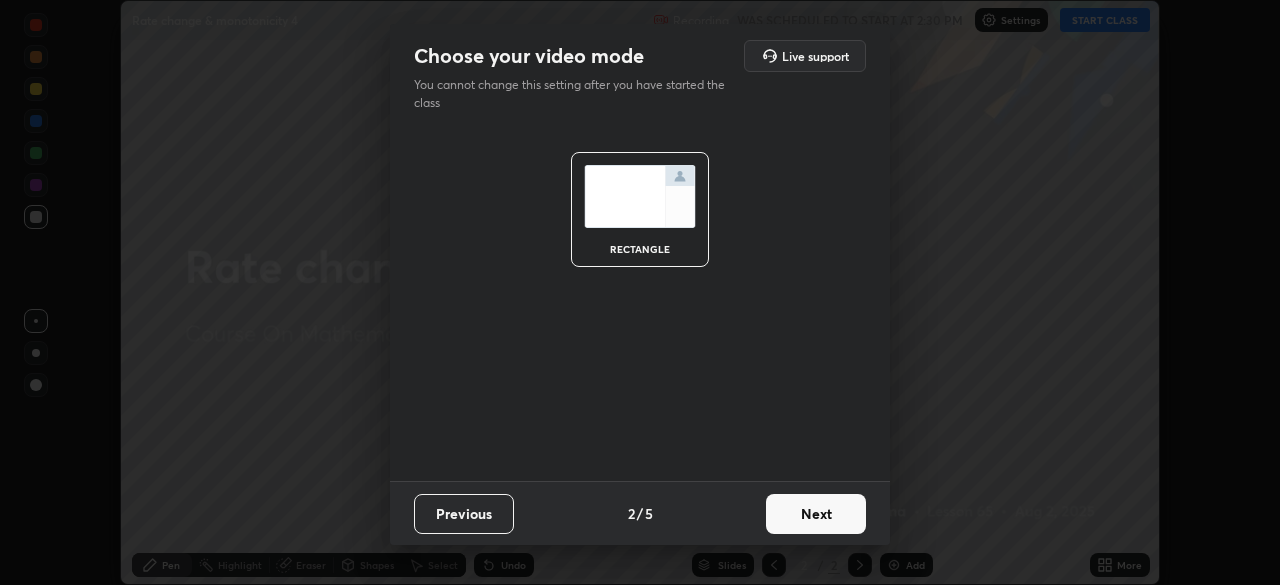 scroll, scrollTop: 0, scrollLeft: 0, axis: both 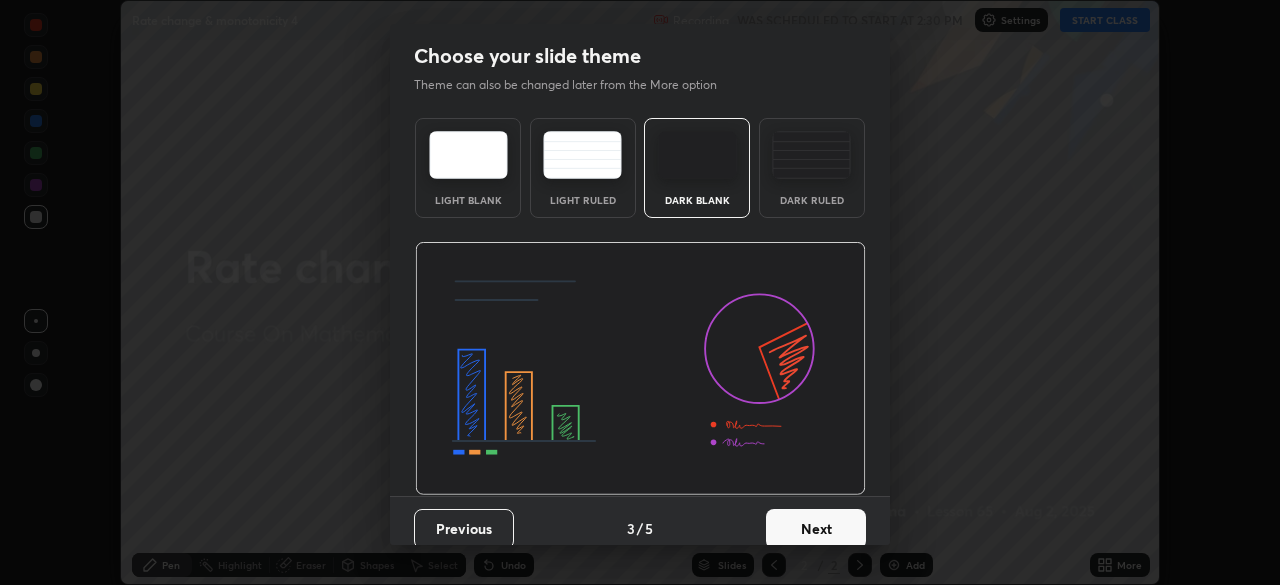 click on "Next" at bounding box center [816, 529] 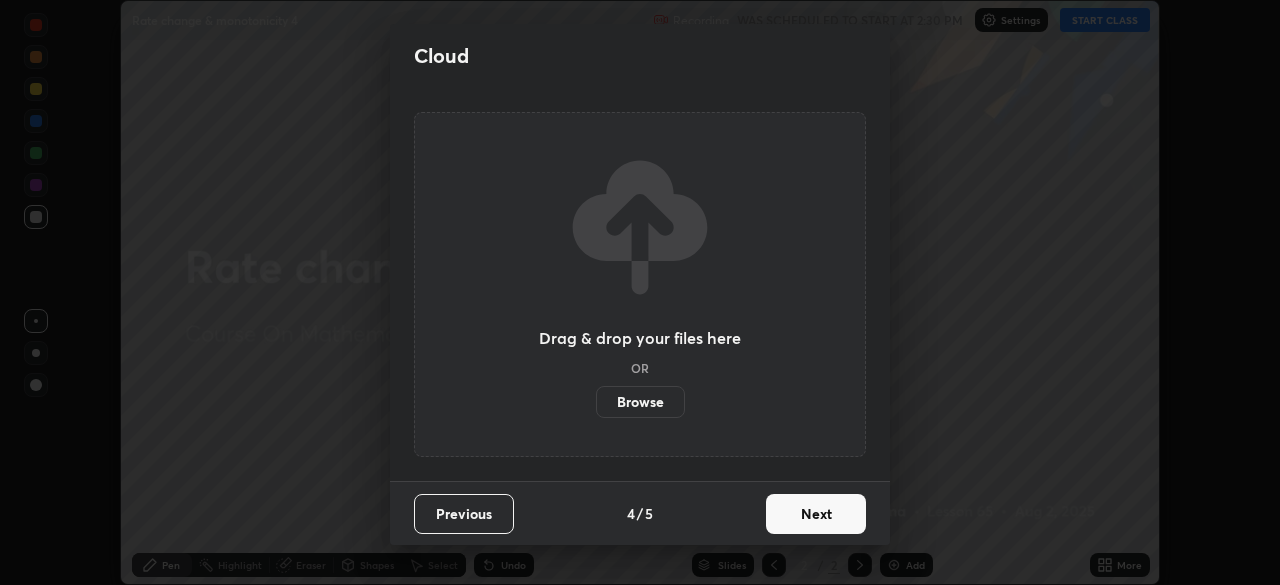 click on "Next" at bounding box center [816, 514] 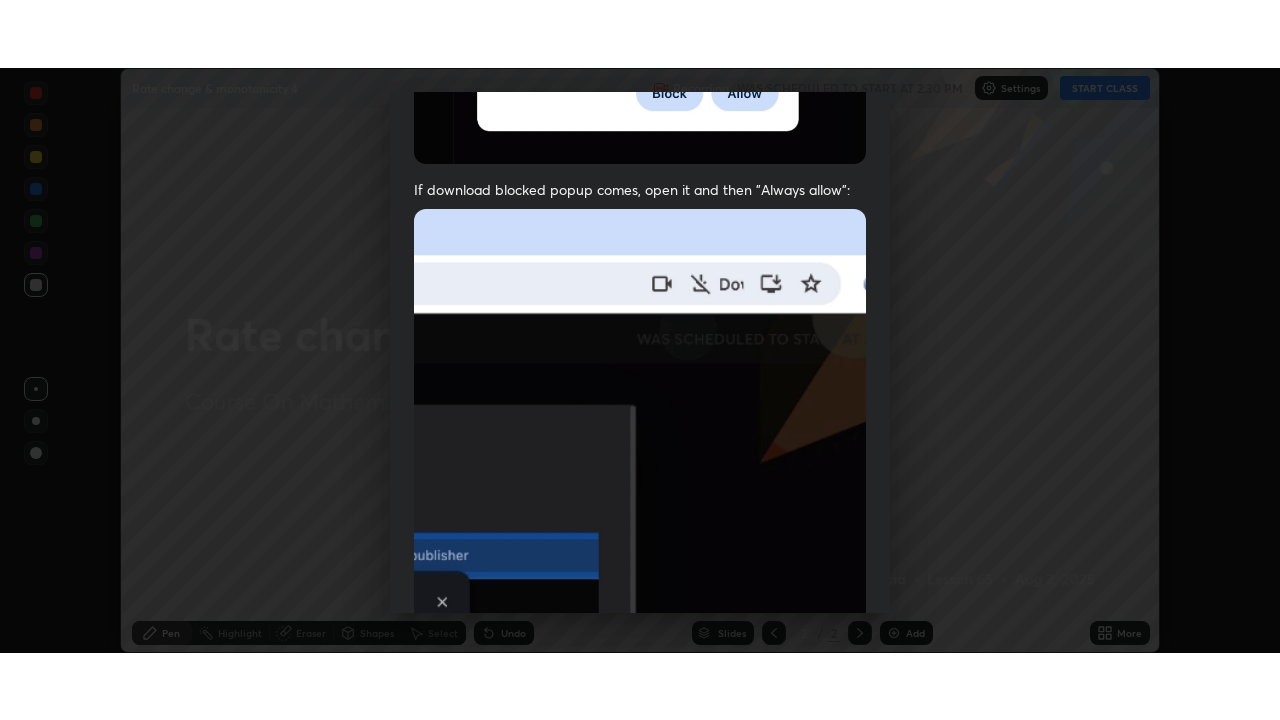 scroll, scrollTop: 479, scrollLeft: 0, axis: vertical 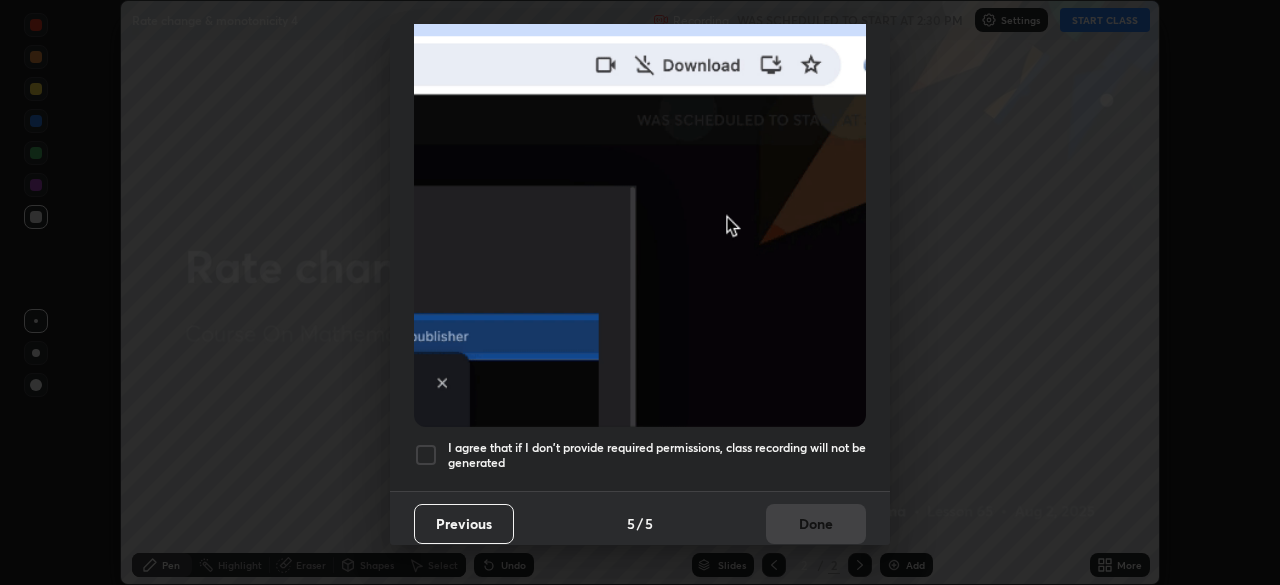 click at bounding box center (426, 455) 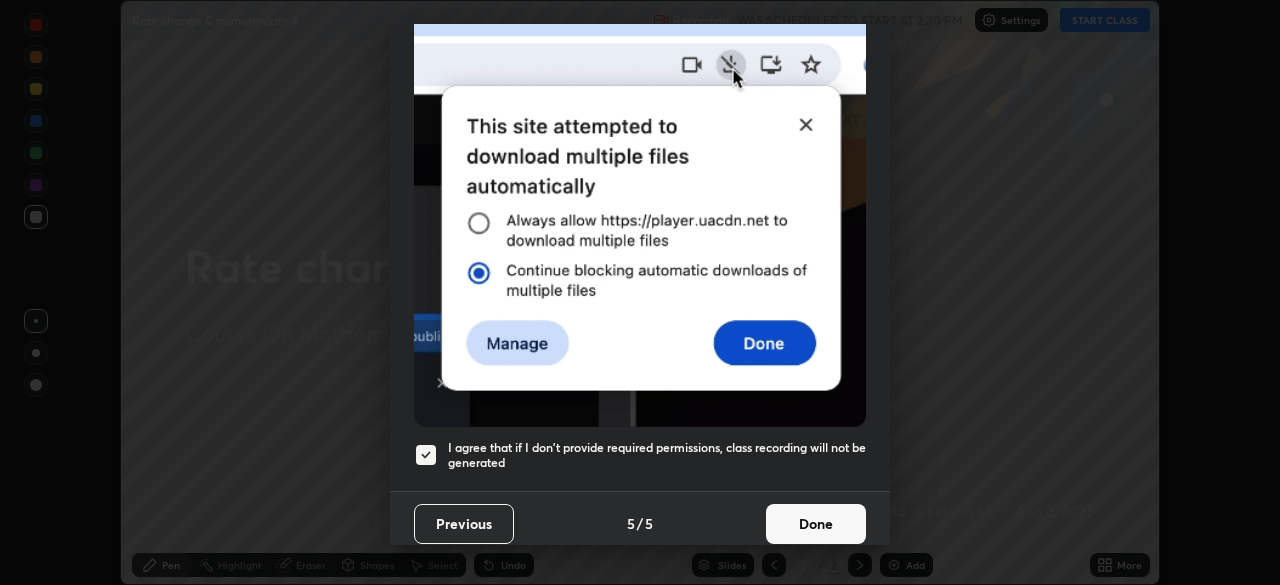 click on "Done" at bounding box center [816, 524] 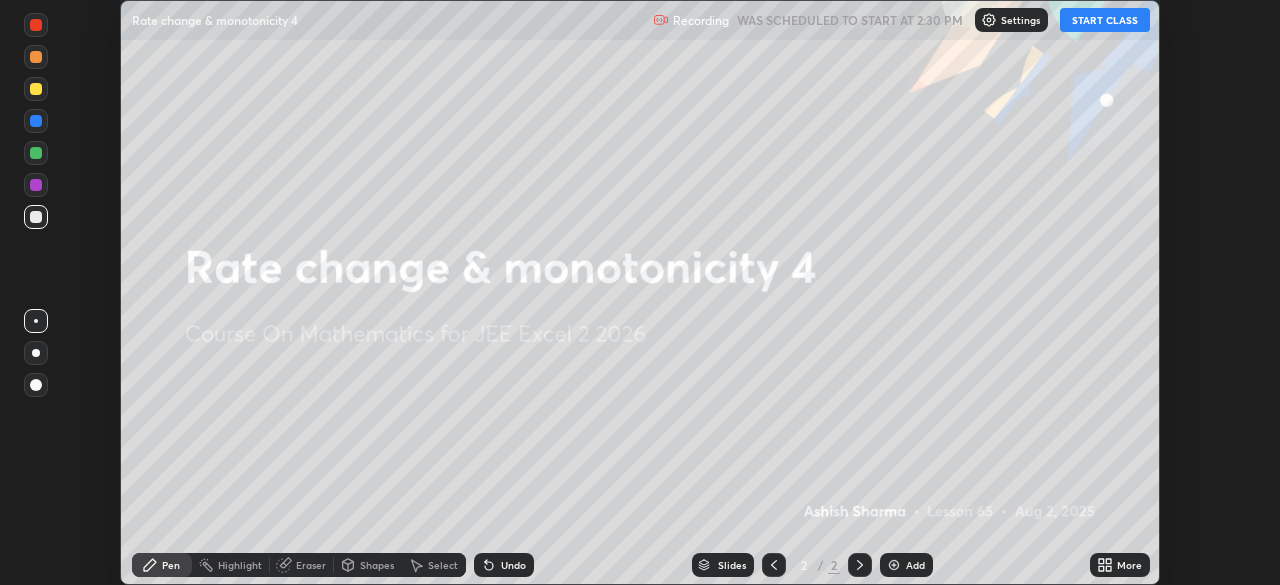 click on "START CLASS" at bounding box center (1105, 20) 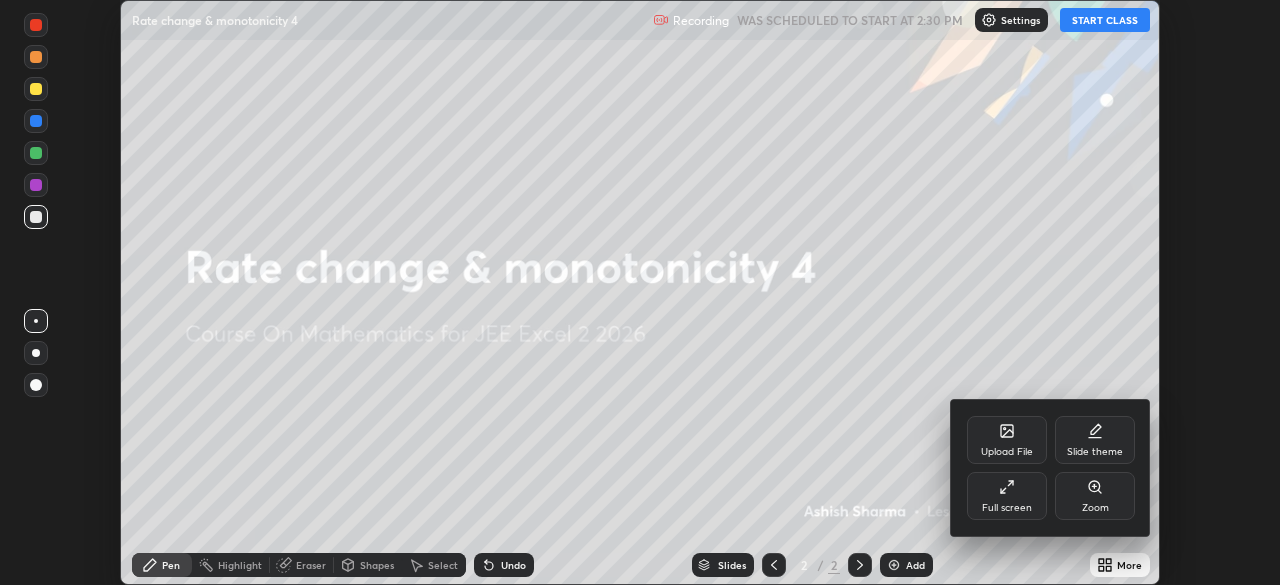 click on "Full screen" at bounding box center [1007, 496] 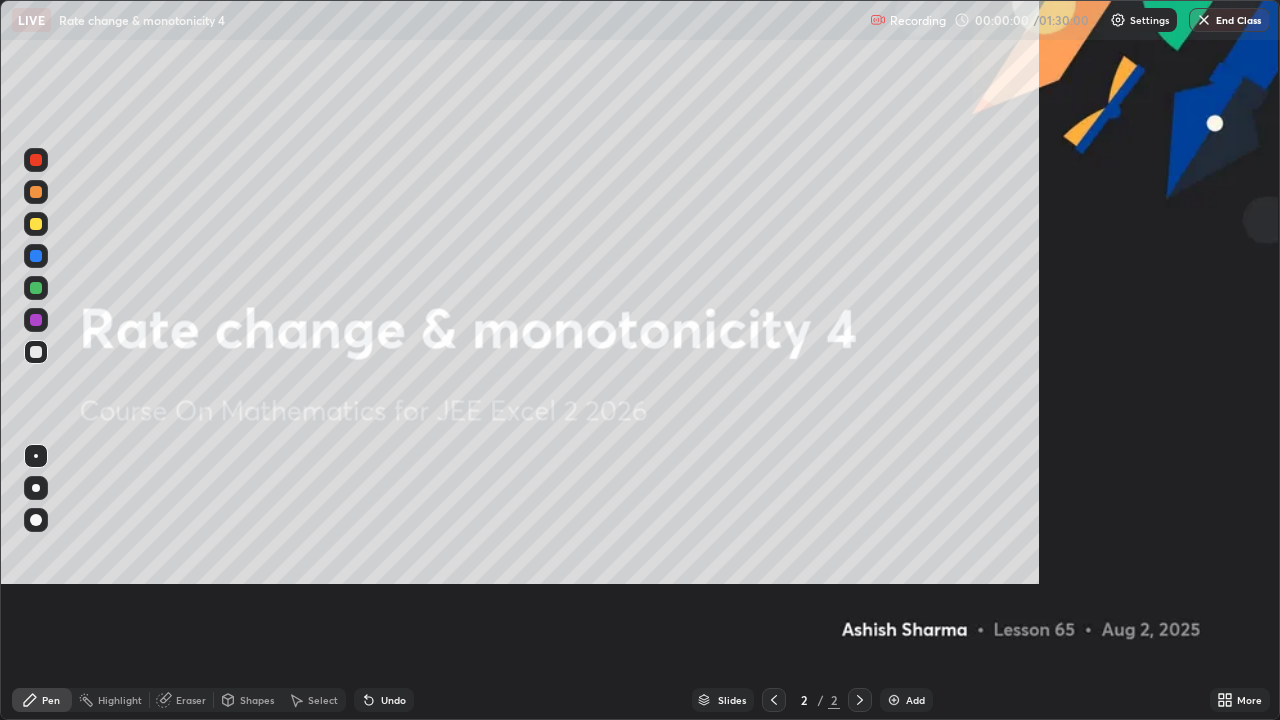 scroll, scrollTop: 99280, scrollLeft: 98720, axis: both 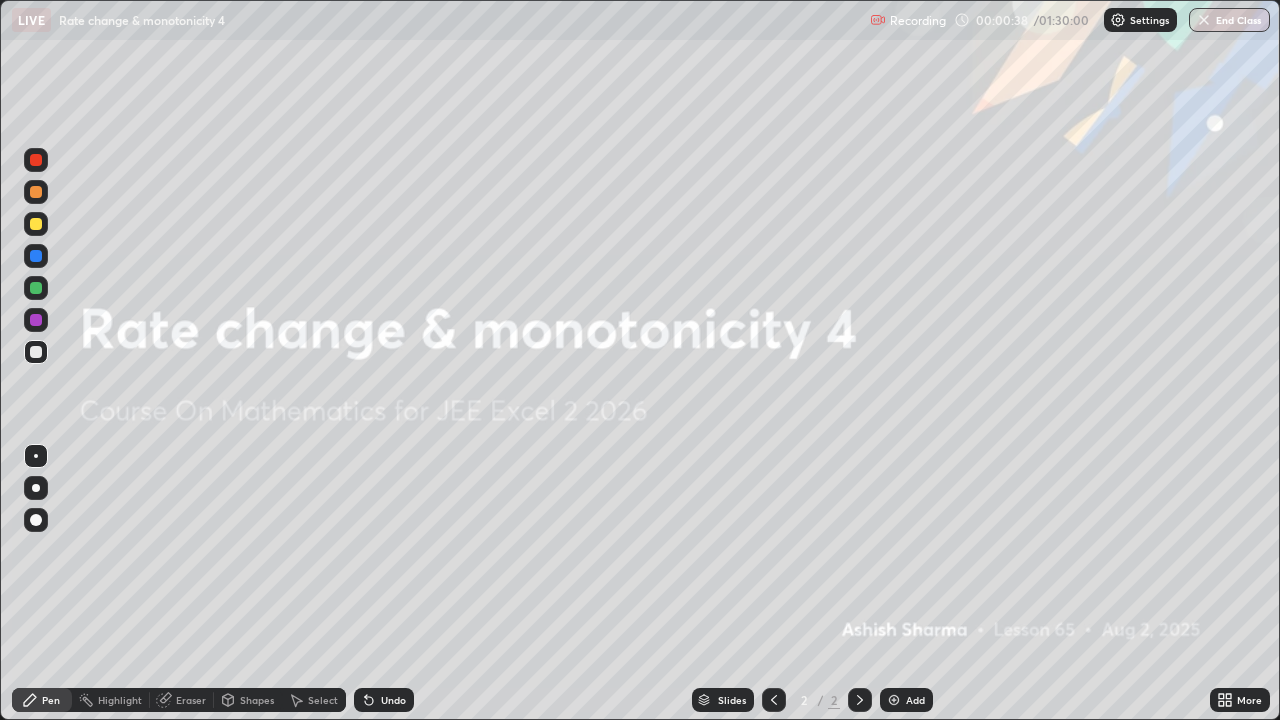 click on "Add" at bounding box center (915, 700) 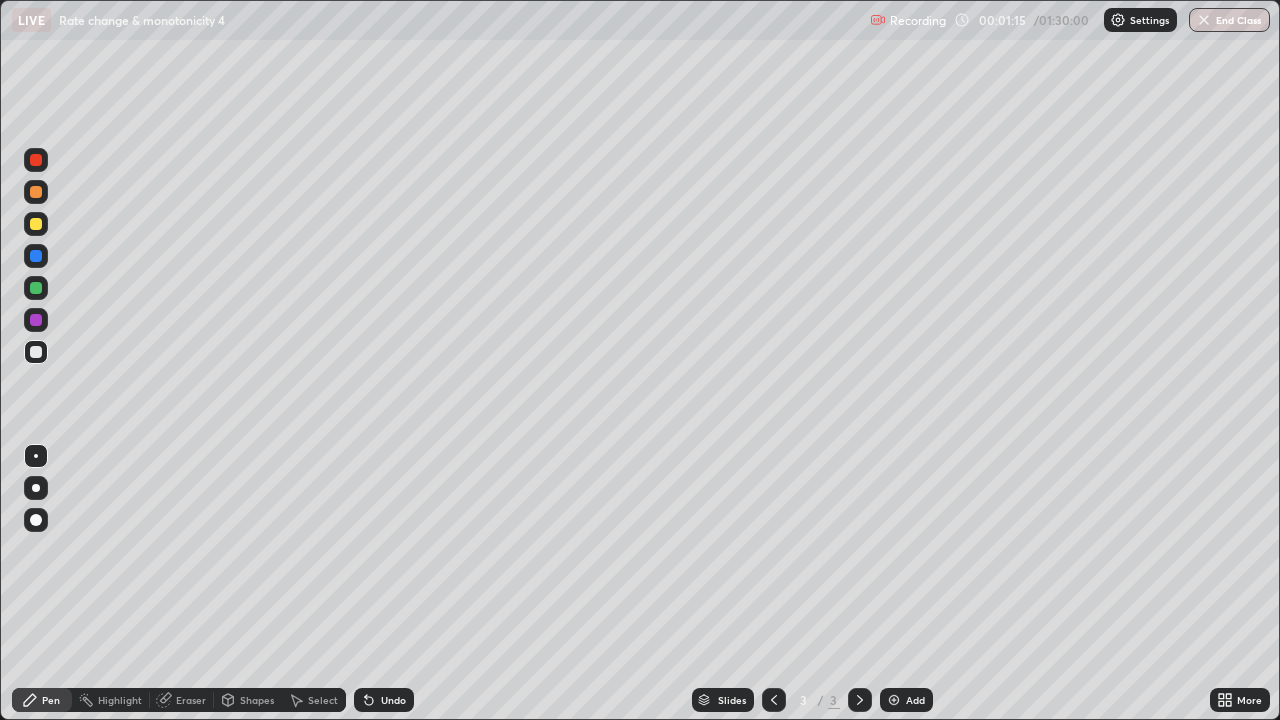 click on "Undo" at bounding box center (393, 700) 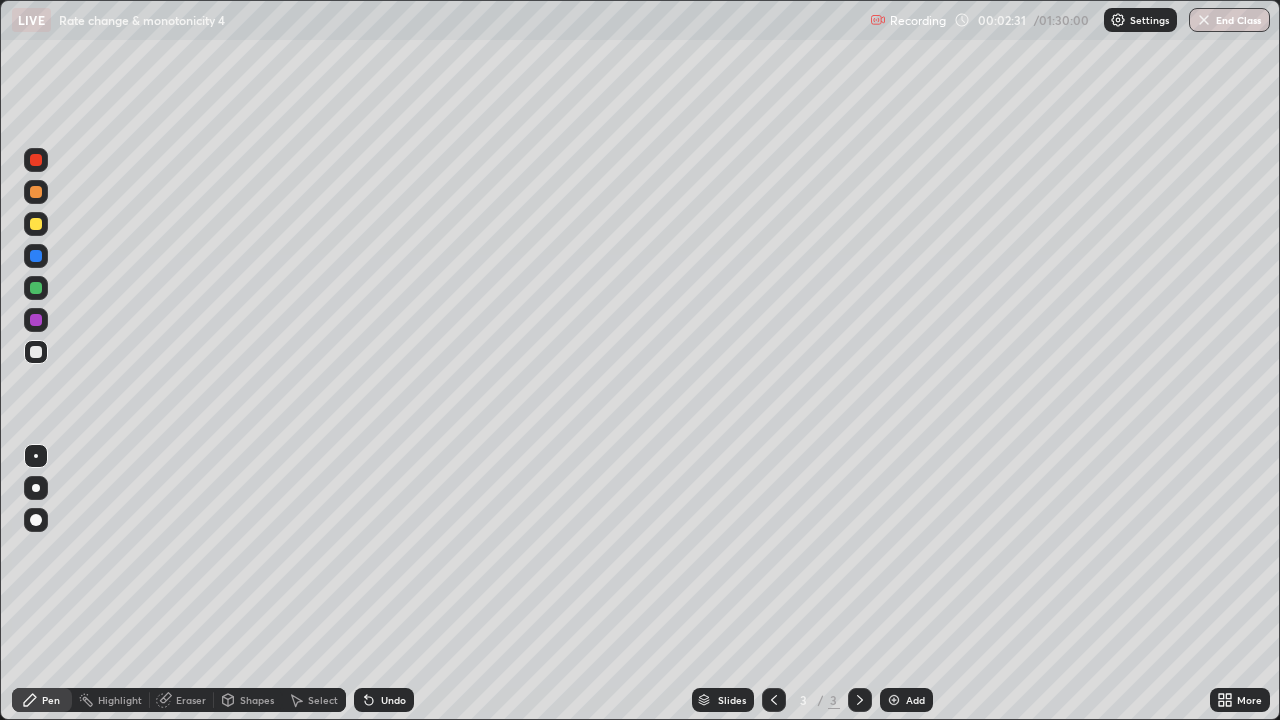 click on "Undo" at bounding box center (393, 700) 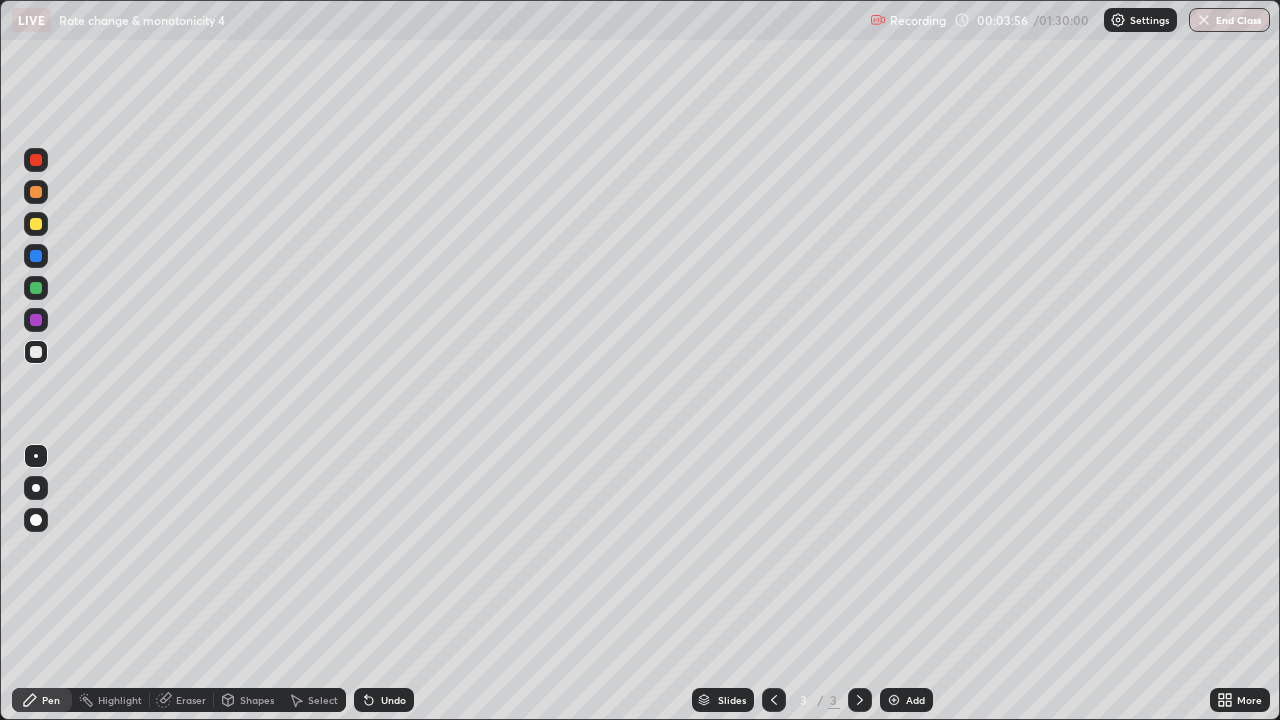 click on "Undo" at bounding box center [384, 700] 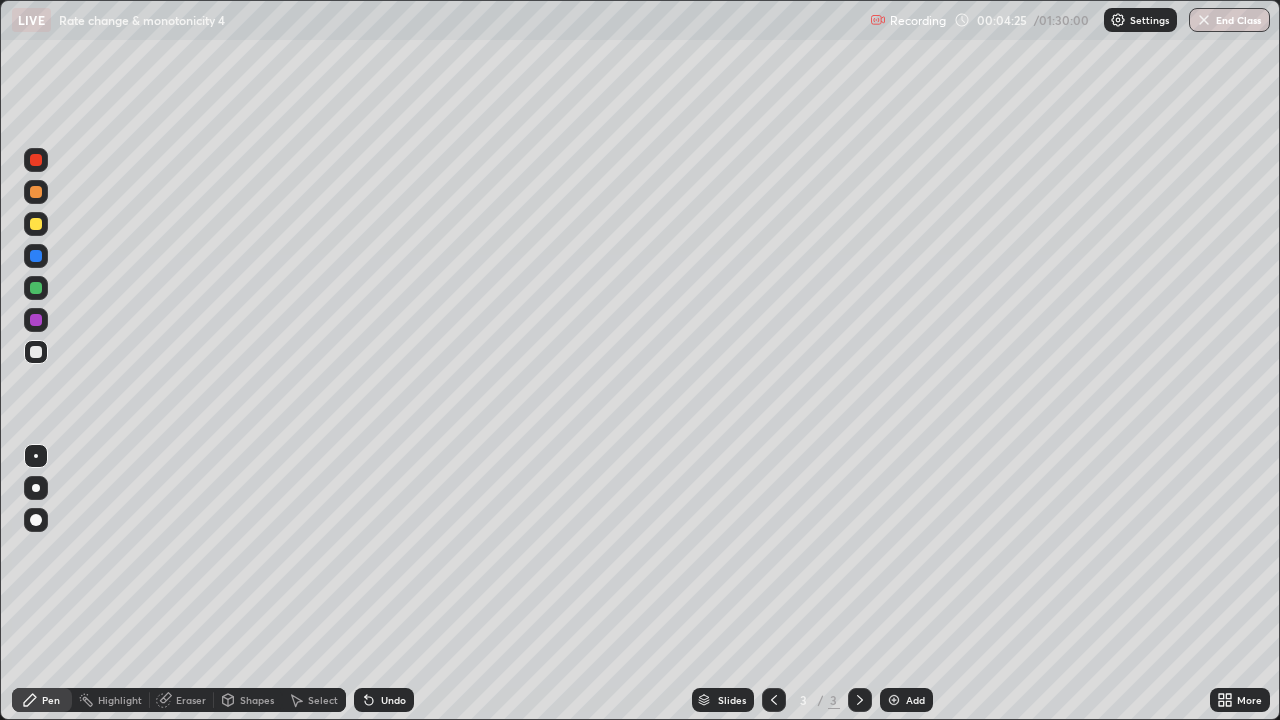 click at bounding box center (36, 288) 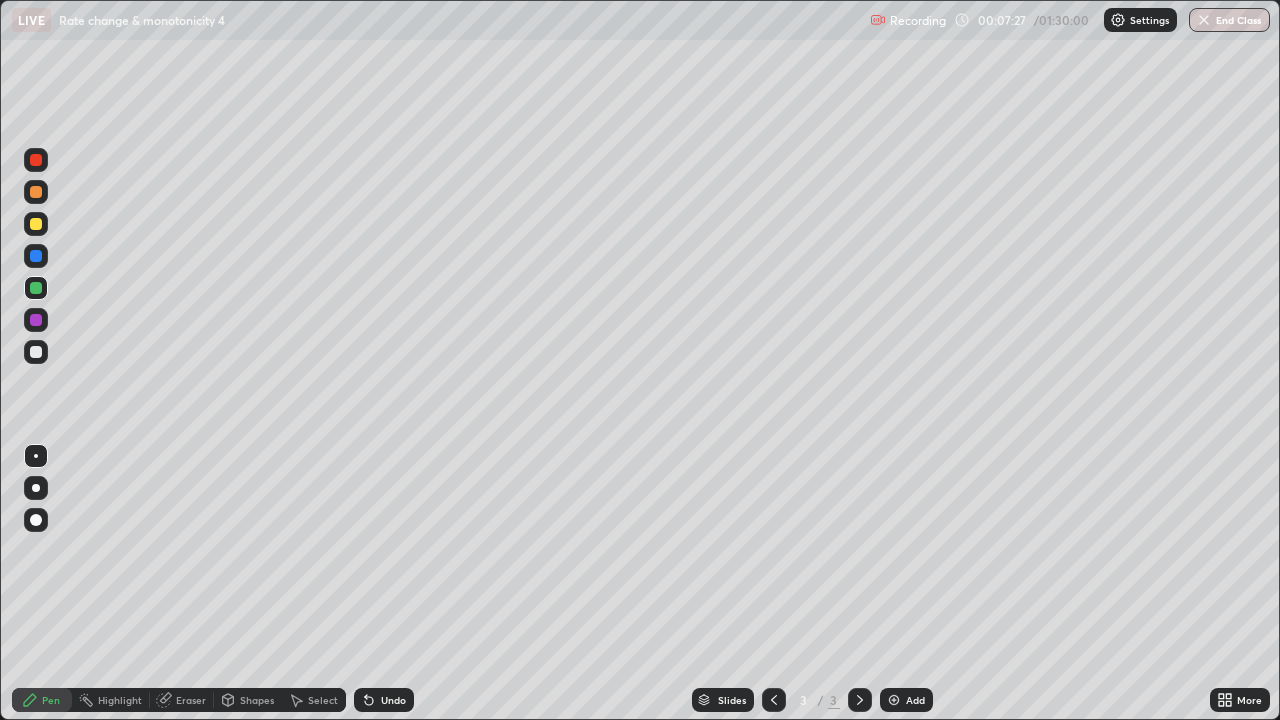 click on "Add" at bounding box center (906, 700) 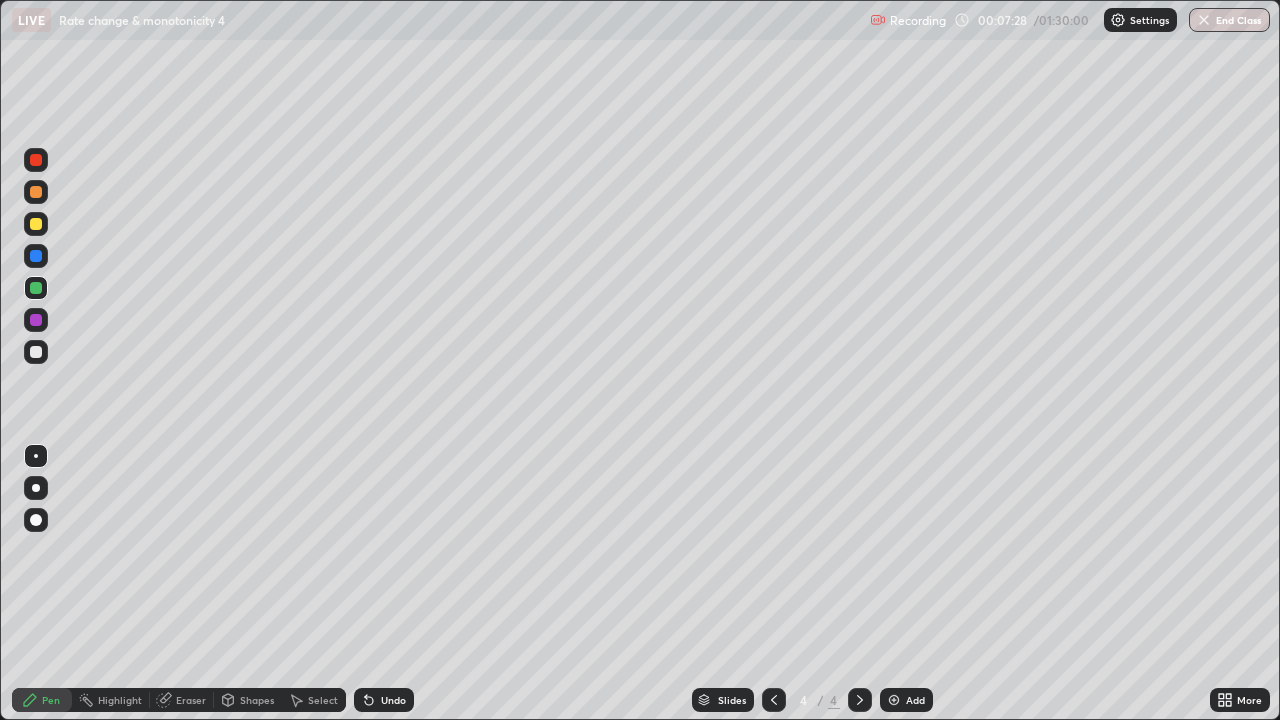 click at bounding box center [36, 352] 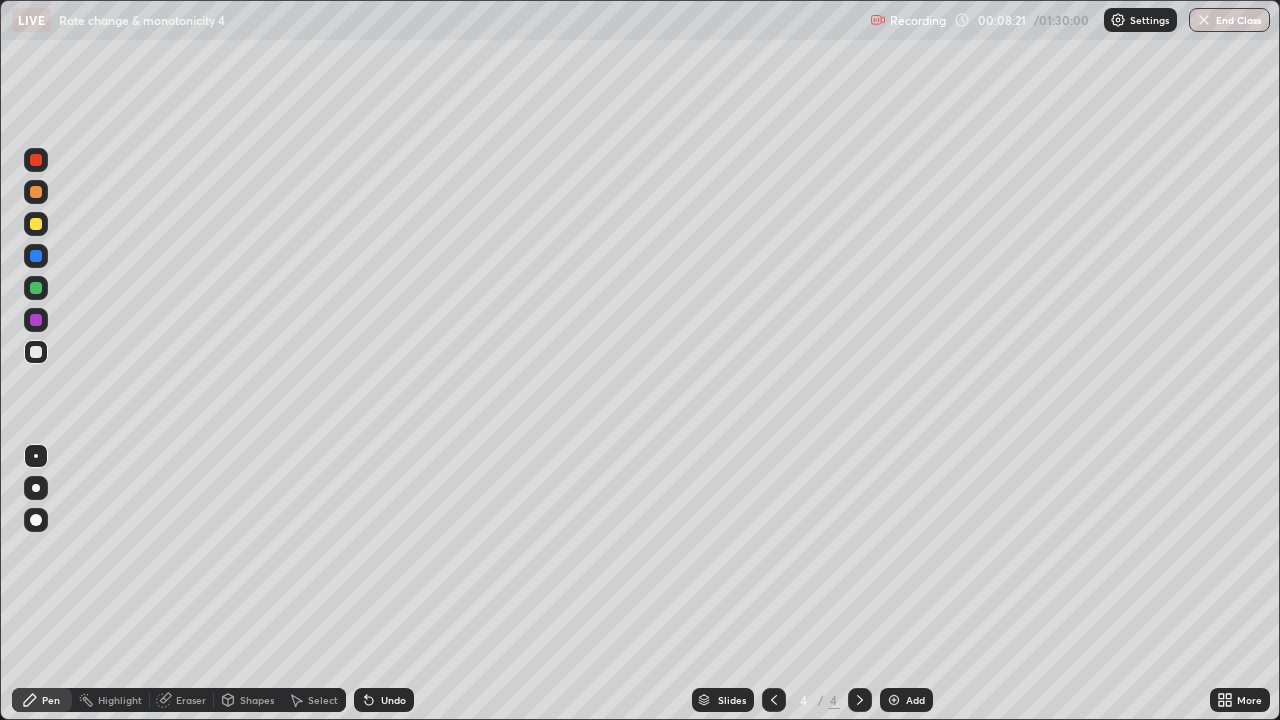 click on "Undo" at bounding box center [393, 700] 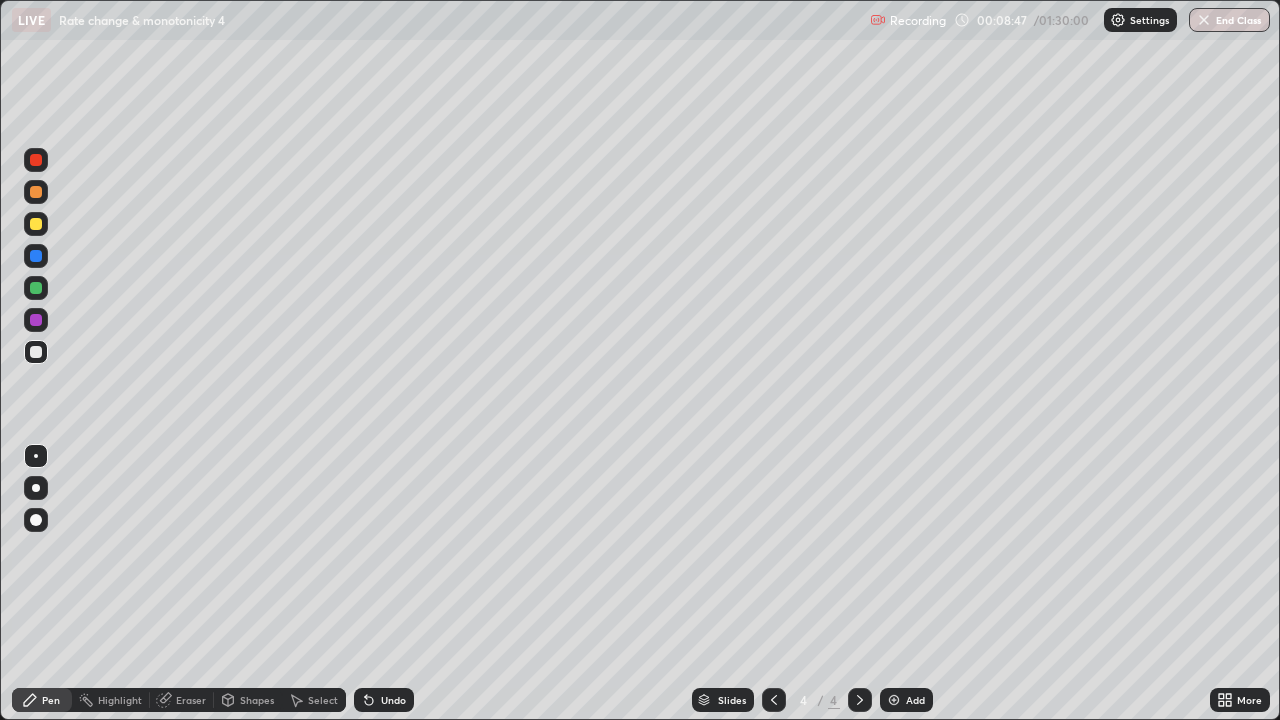 click on "Undo" at bounding box center (393, 700) 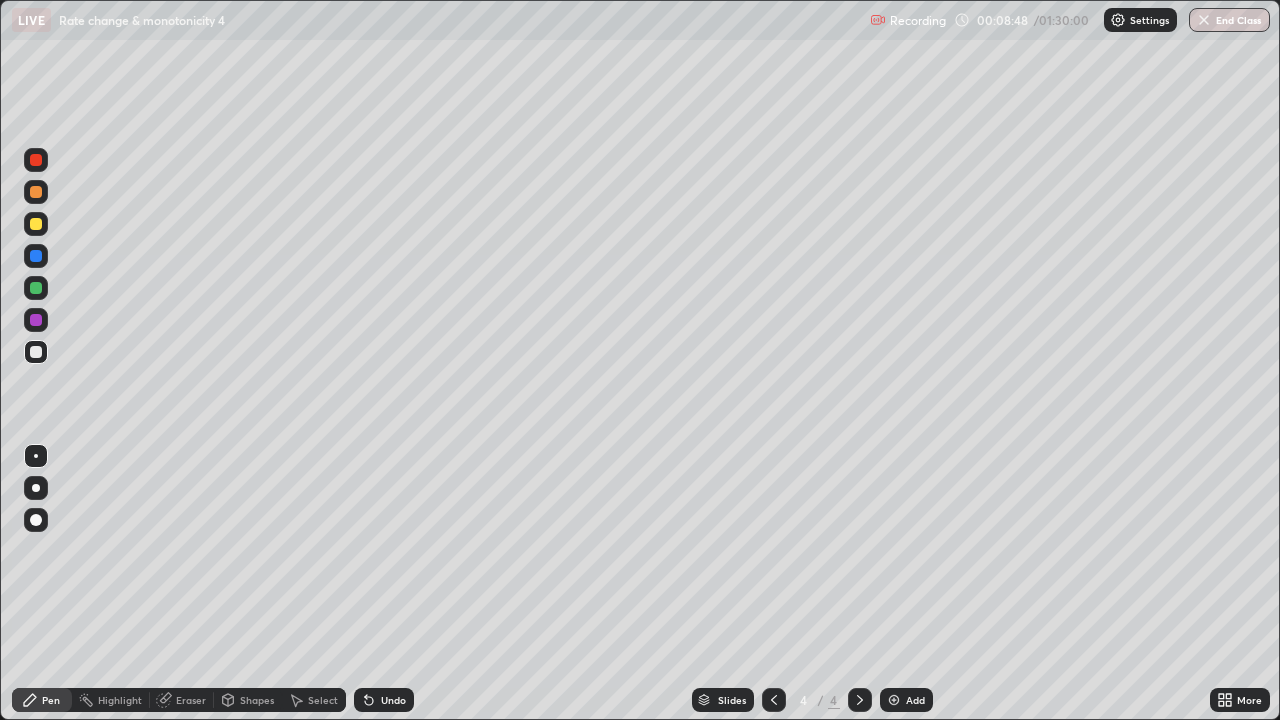 click on "Undo" at bounding box center (393, 700) 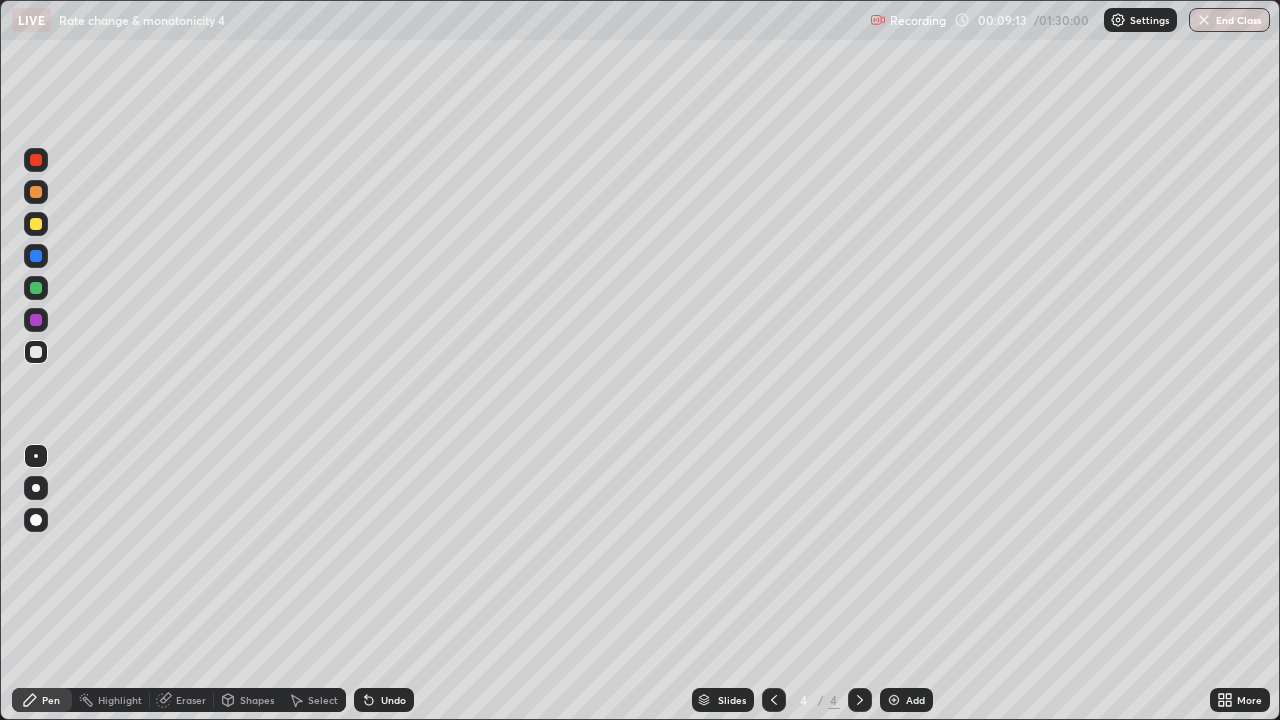 click at bounding box center [36, 288] 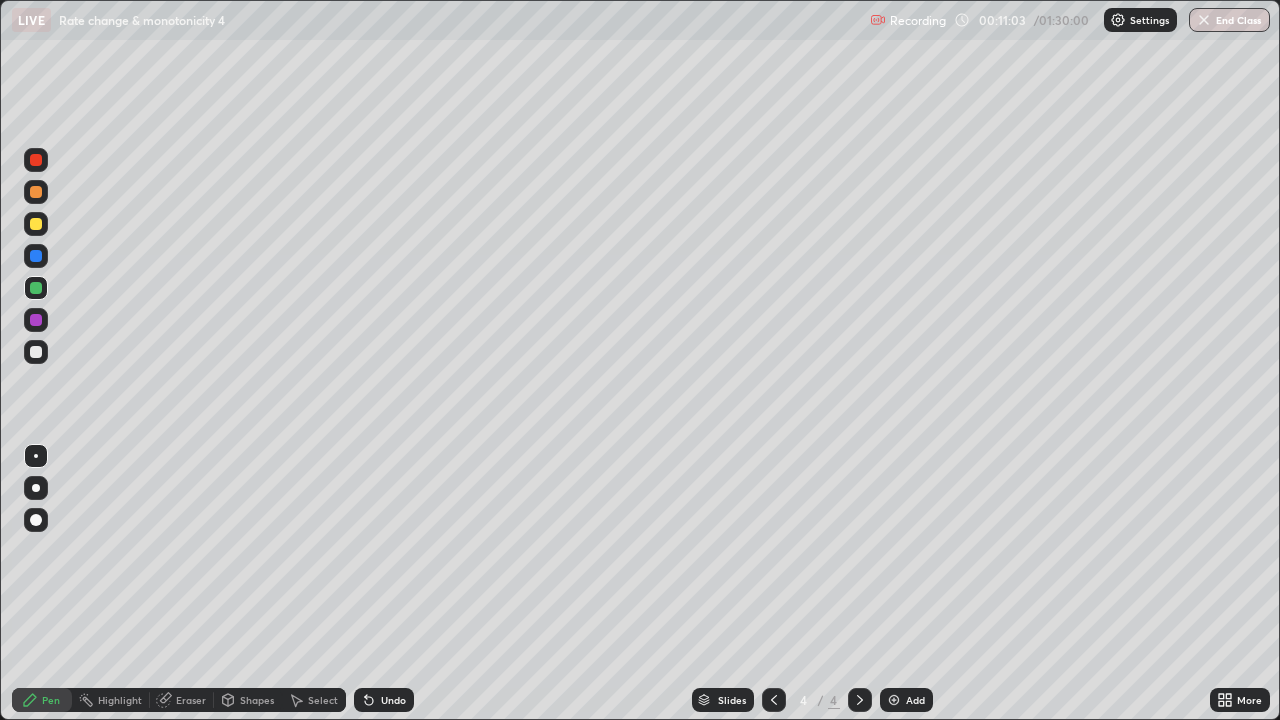 click on "Undo" at bounding box center [393, 700] 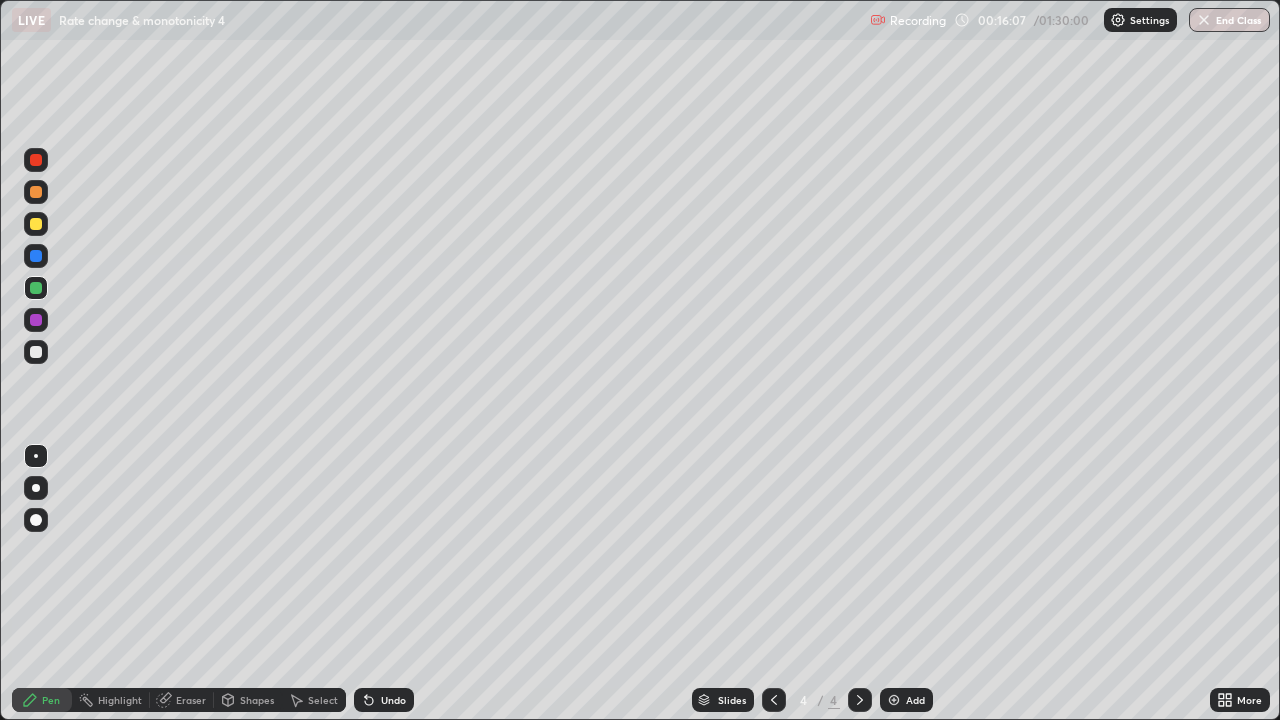click on "Eraser" at bounding box center (191, 700) 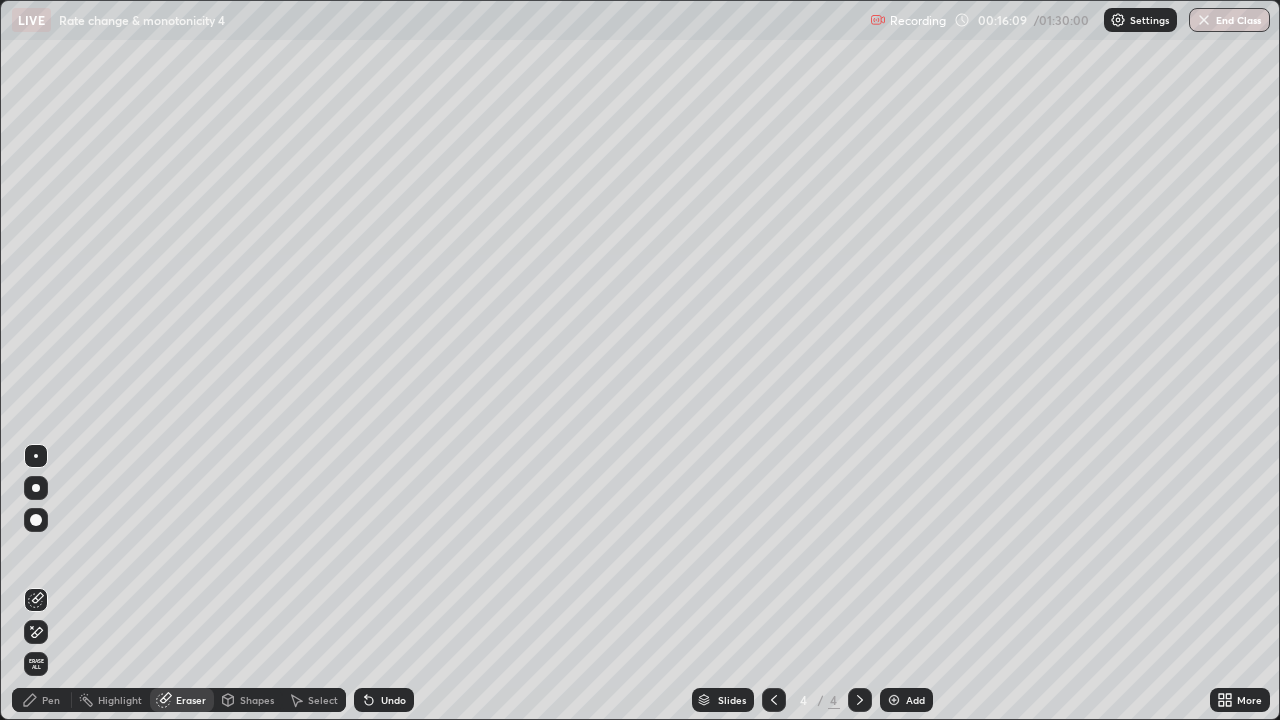 click on "Pen" at bounding box center (51, 700) 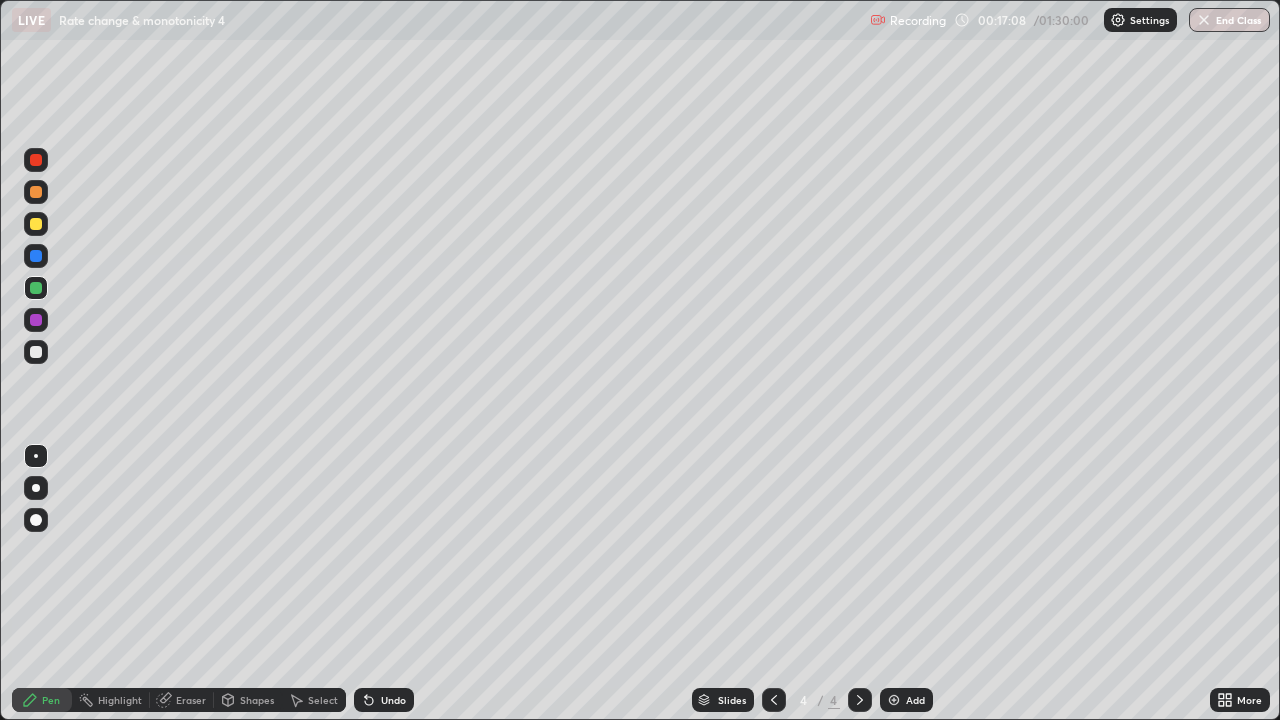 click on "Undo" at bounding box center (393, 700) 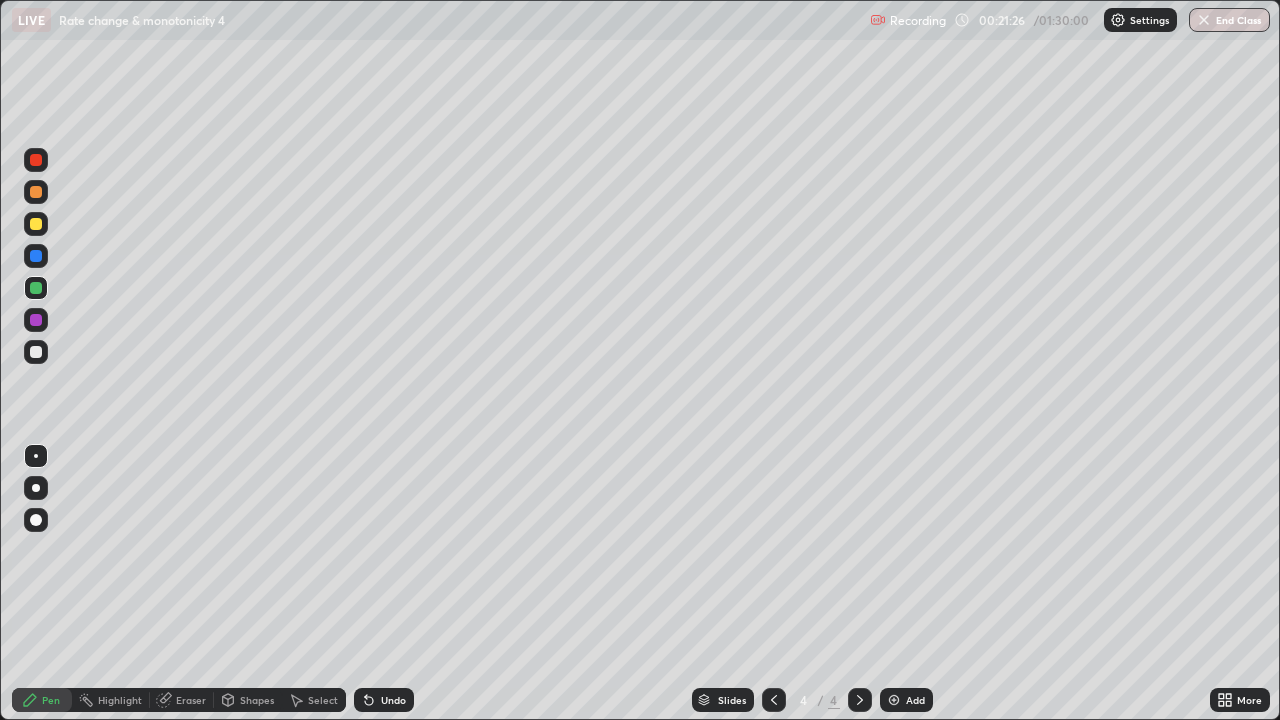 click at bounding box center [36, 352] 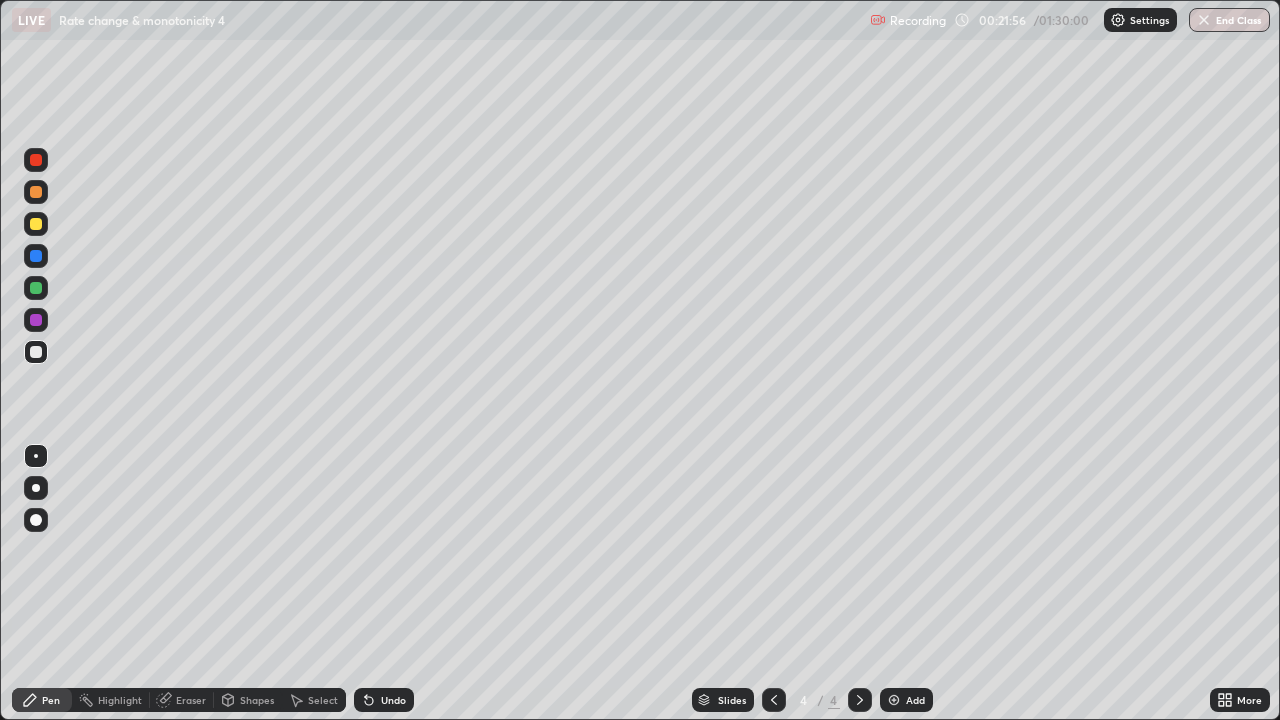 click on "Undo" at bounding box center [393, 700] 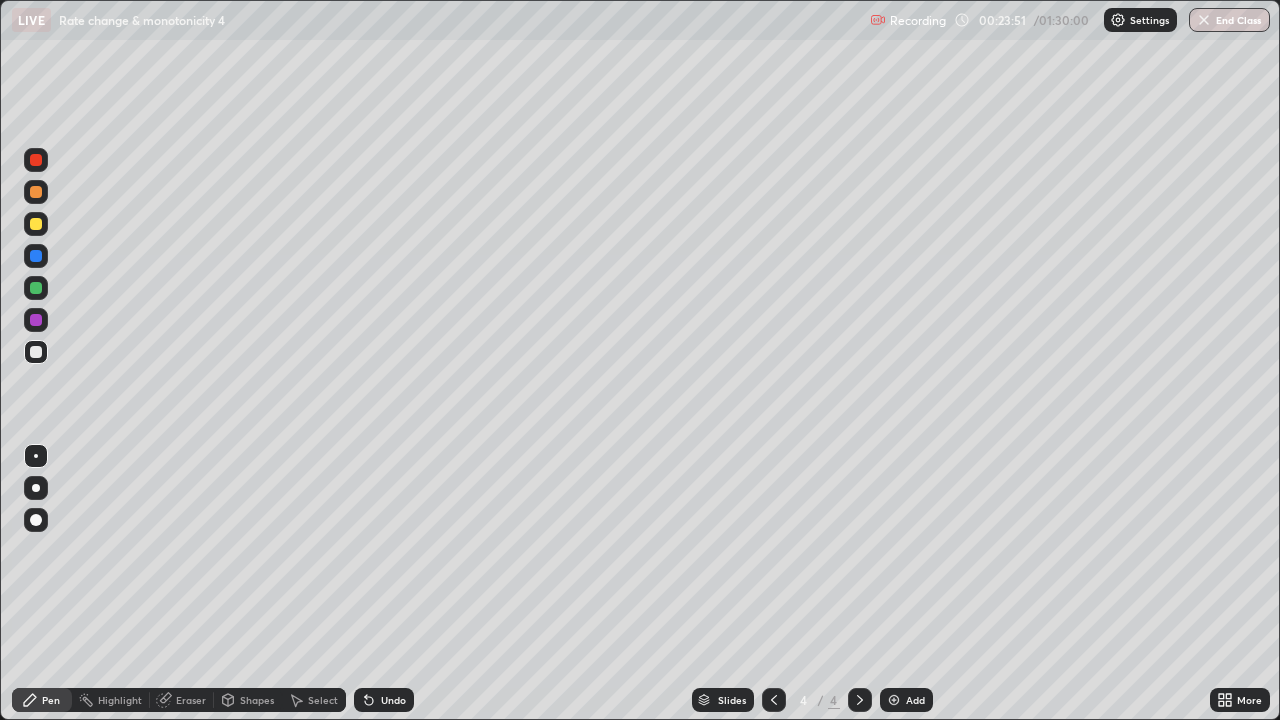 click on "Add" at bounding box center (915, 700) 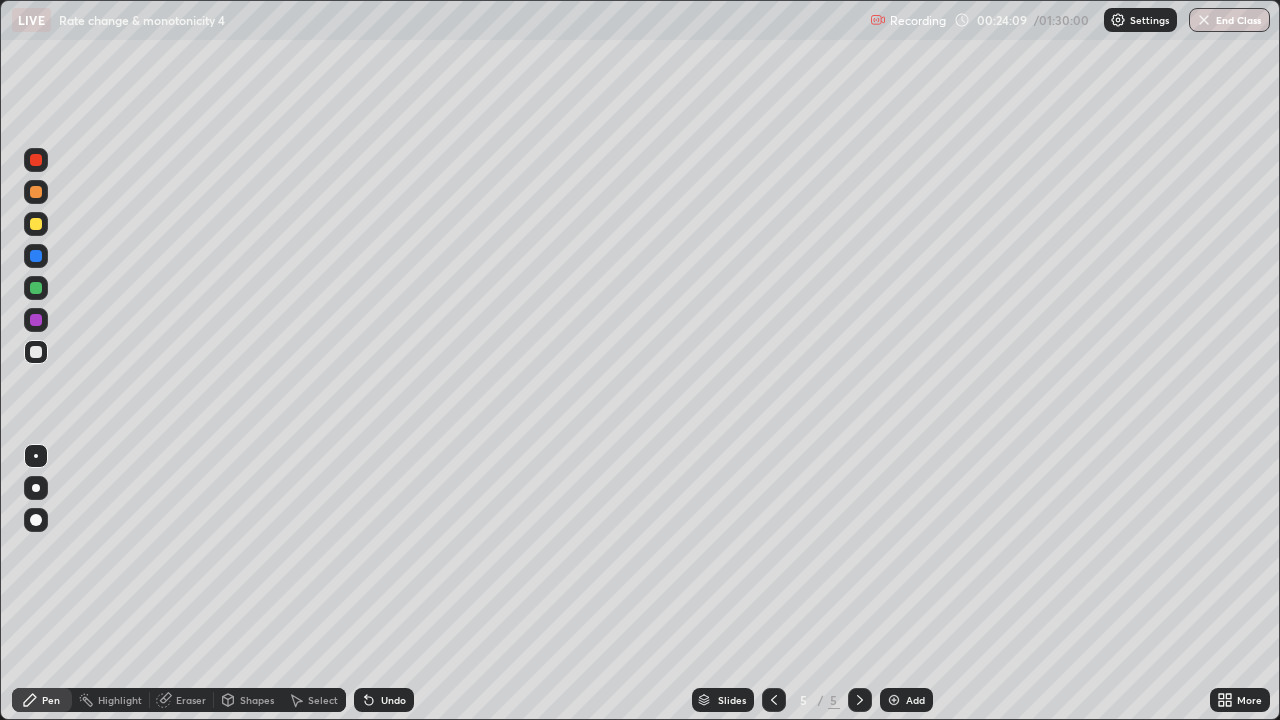 click on "Erase all" at bounding box center [36, 360] 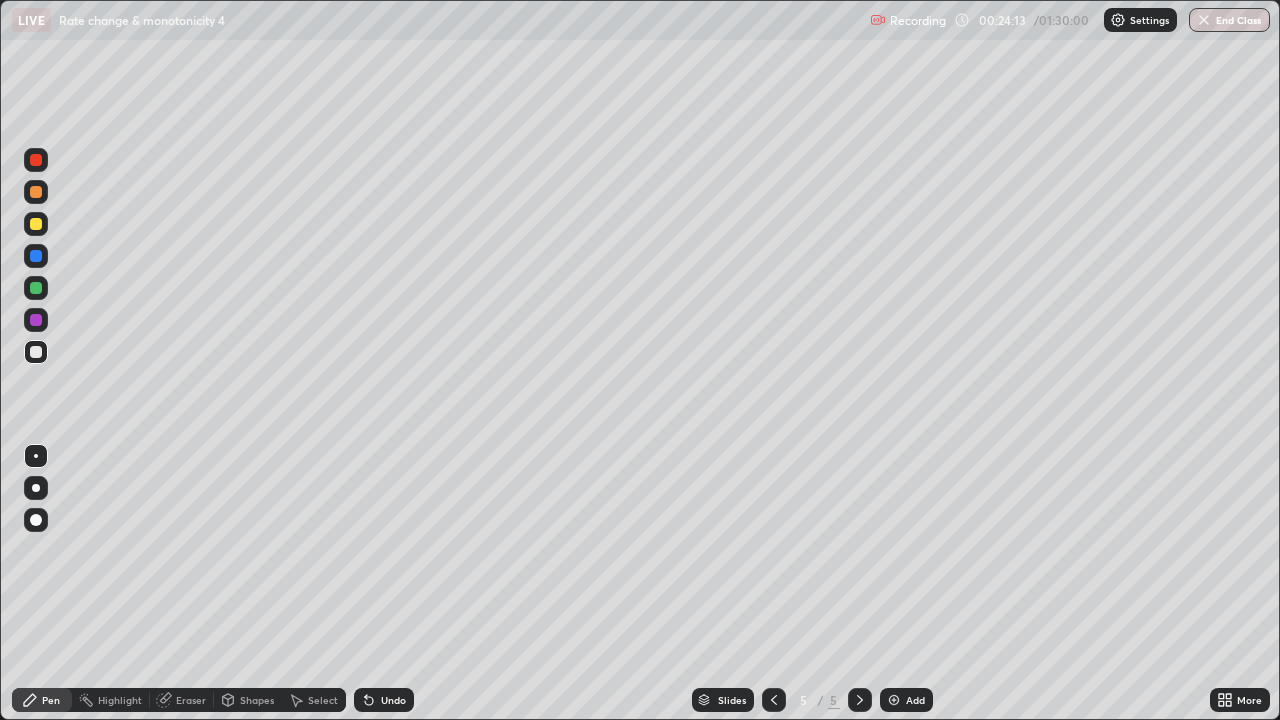 click at bounding box center (36, 352) 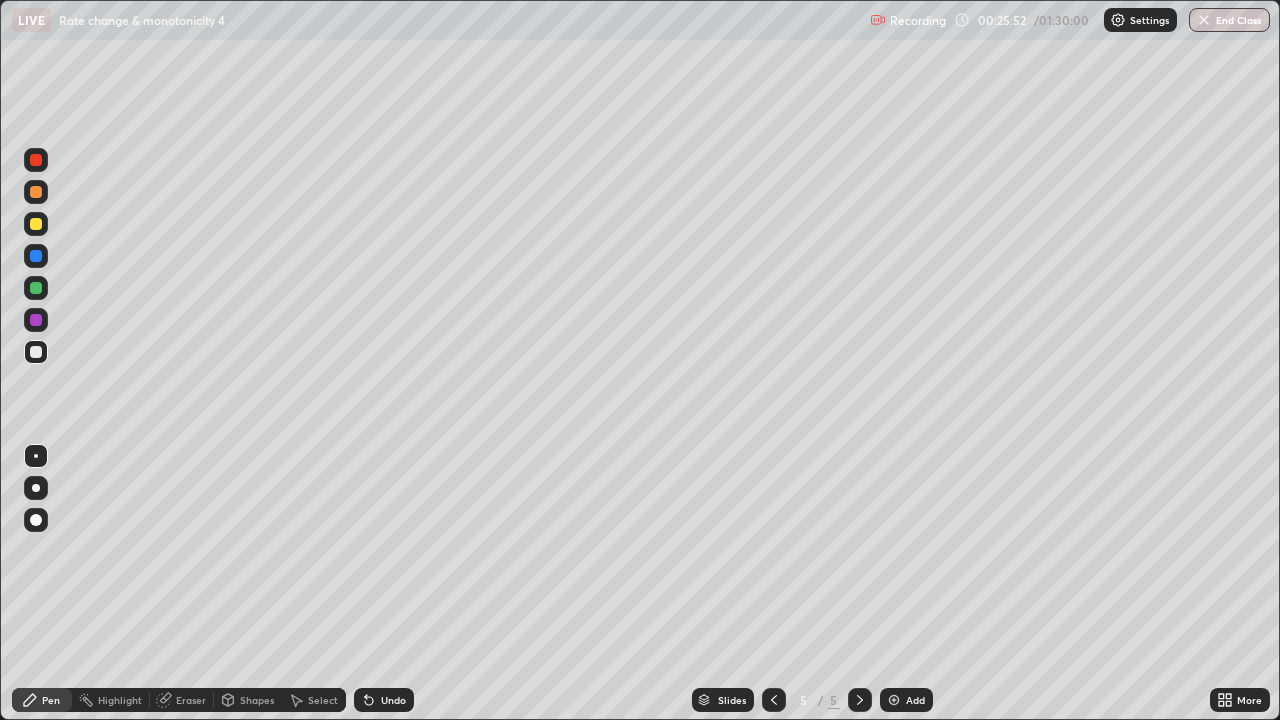 click on "Add" at bounding box center (915, 700) 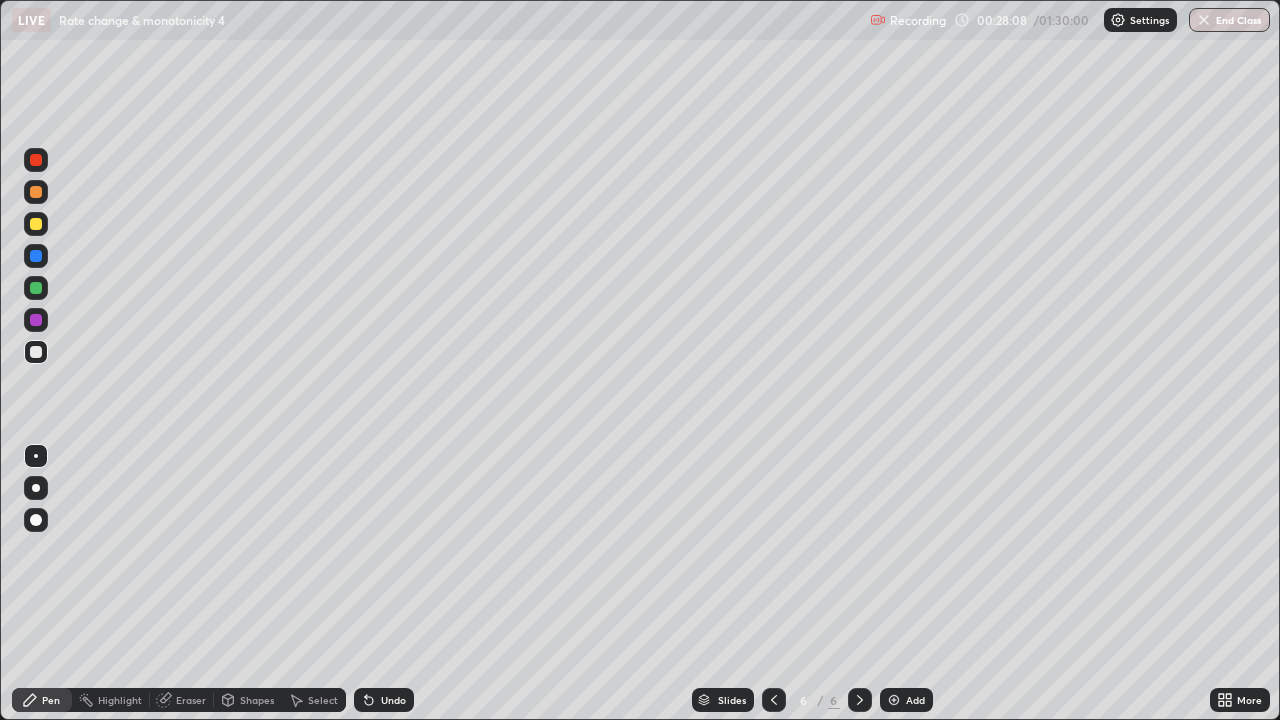 click at bounding box center [36, 288] 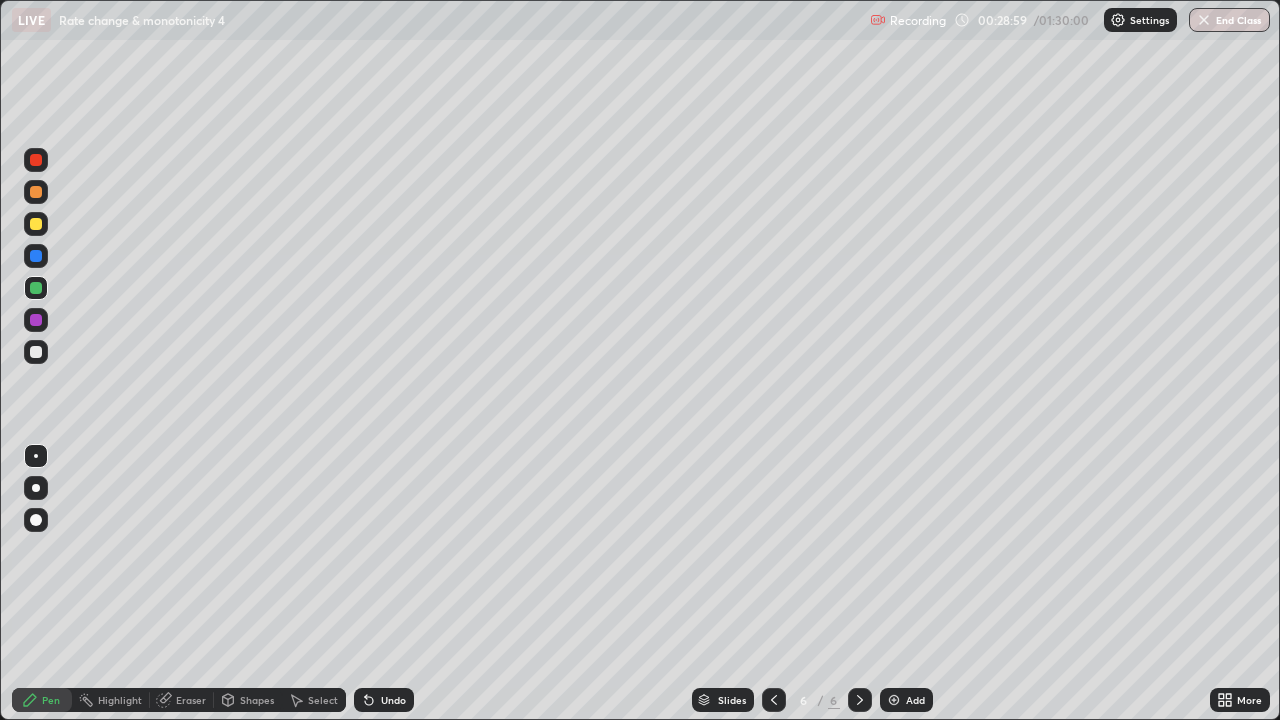 click at bounding box center [36, 352] 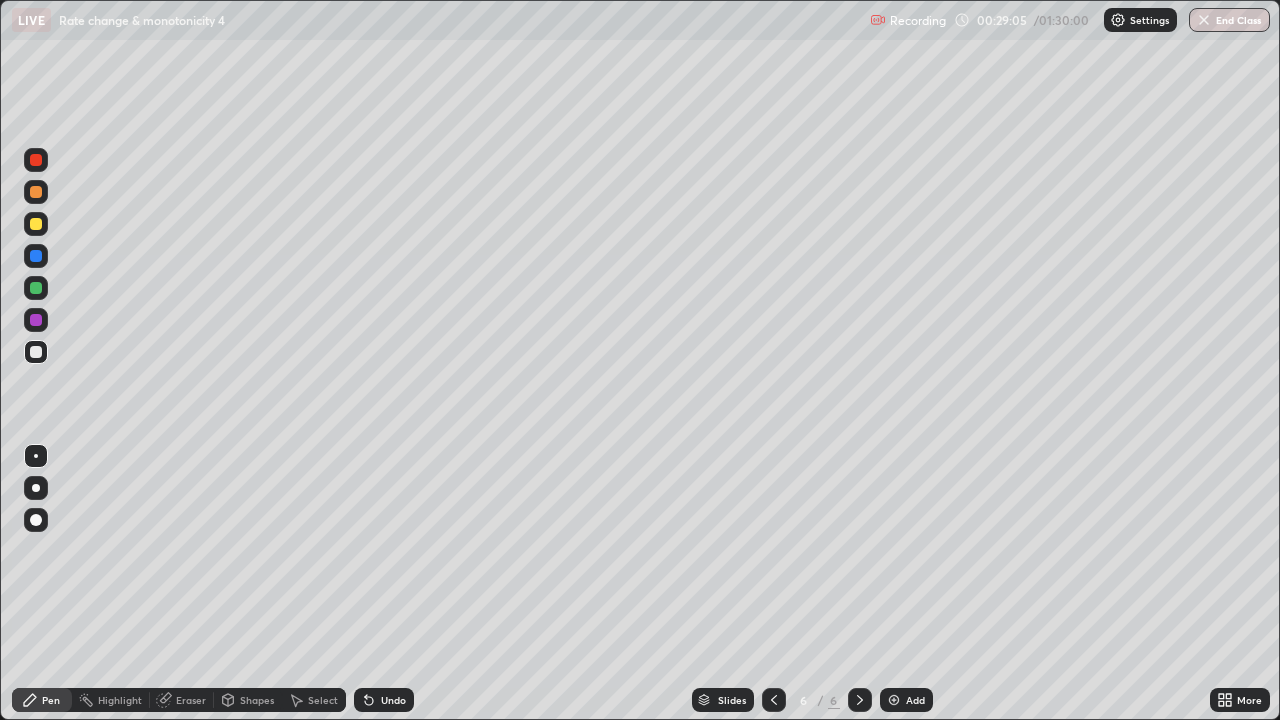 click at bounding box center [36, 224] 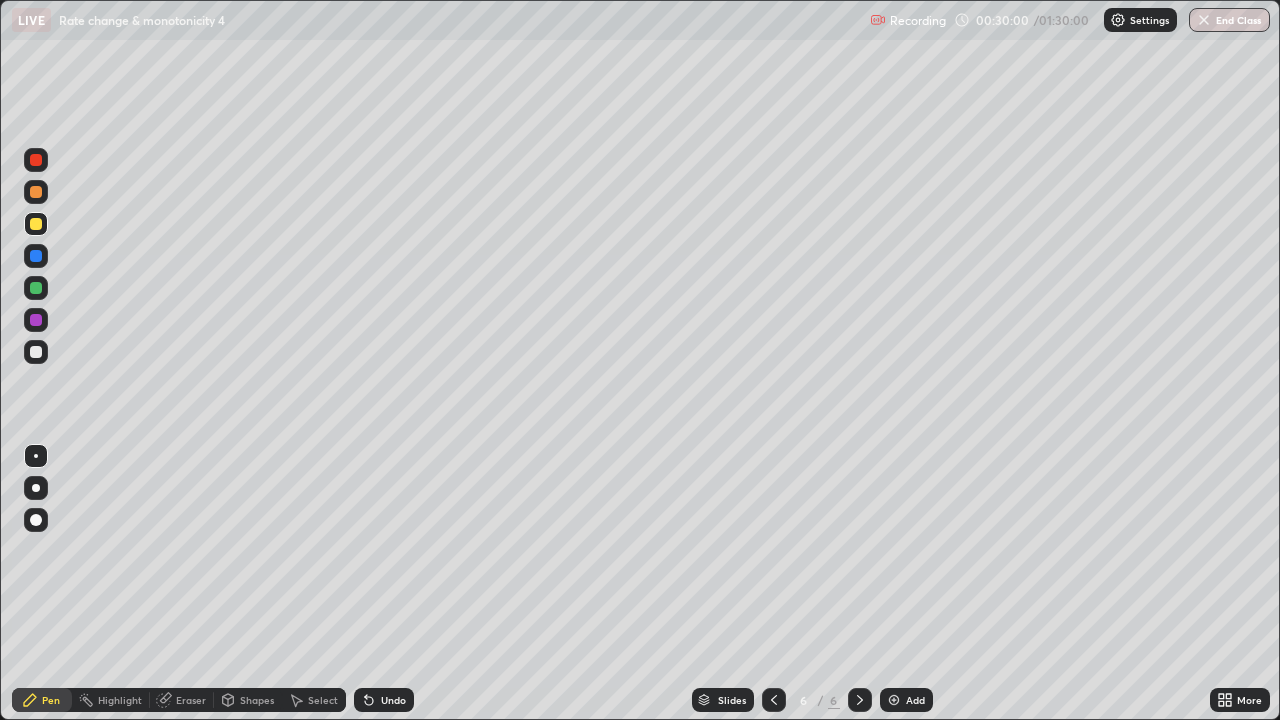 click on "Undo" at bounding box center [393, 700] 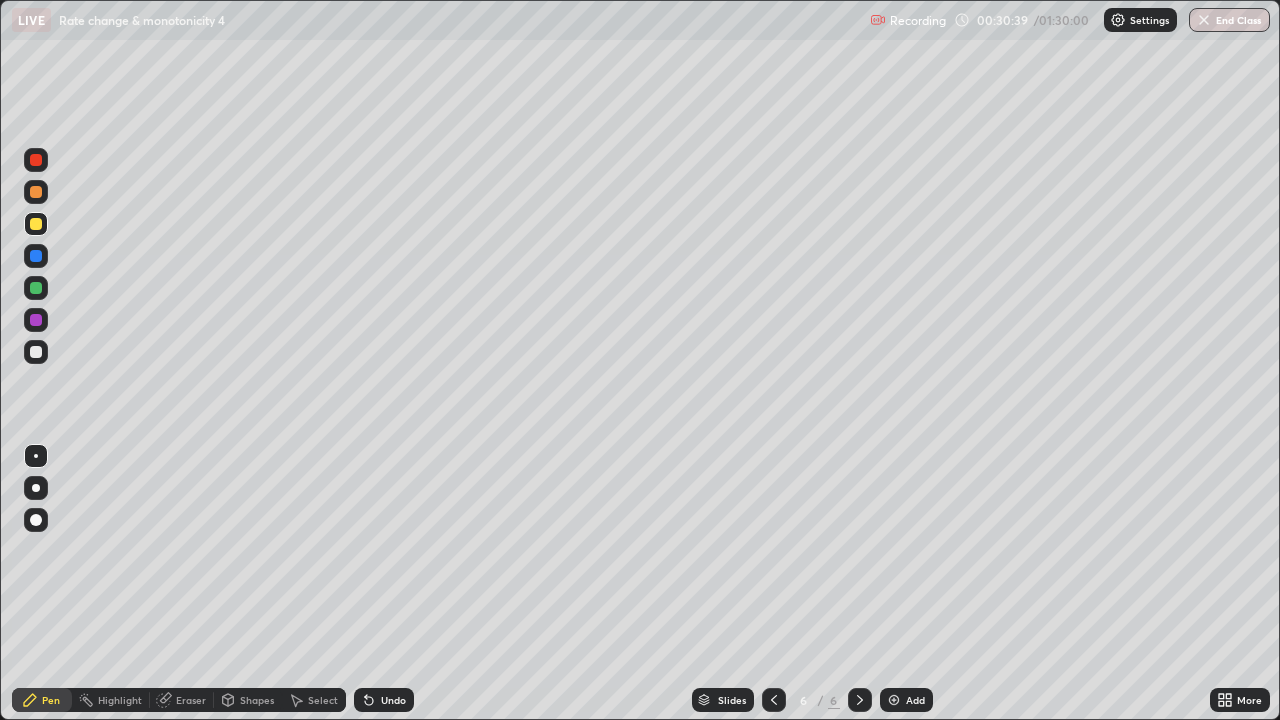 click on "Undo" at bounding box center [393, 700] 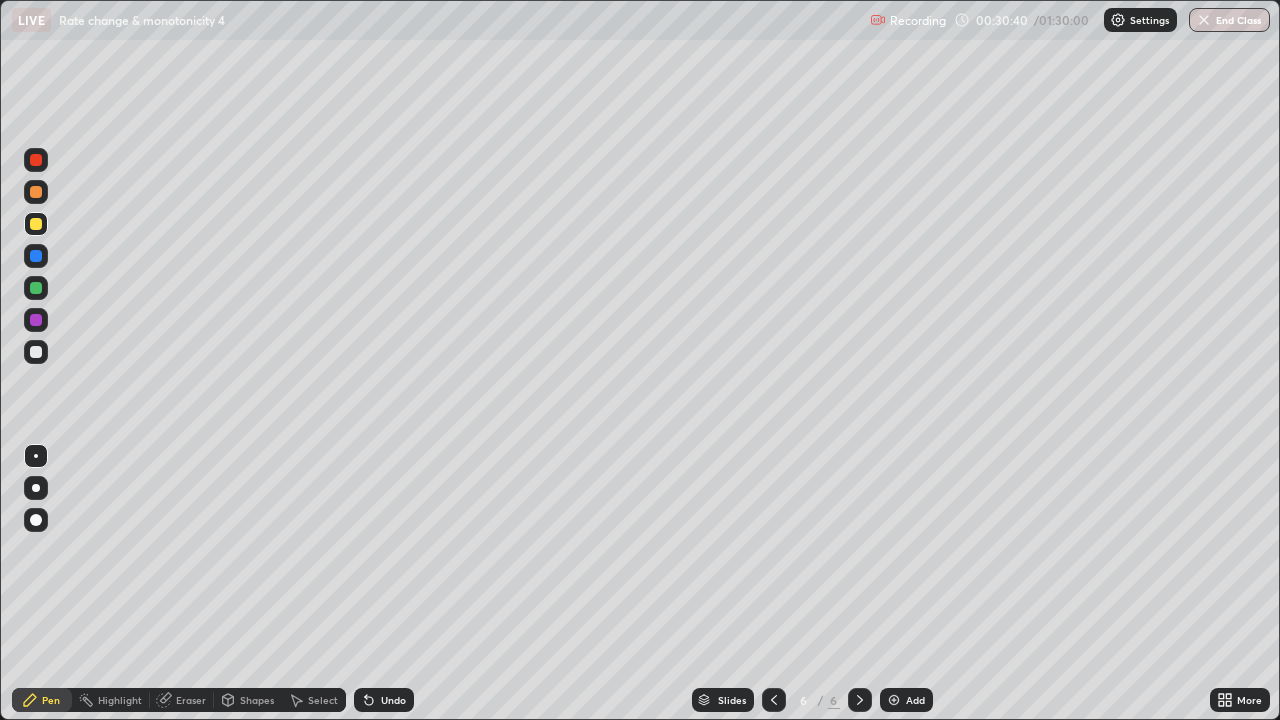 click on "Undo" at bounding box center [393, 700] 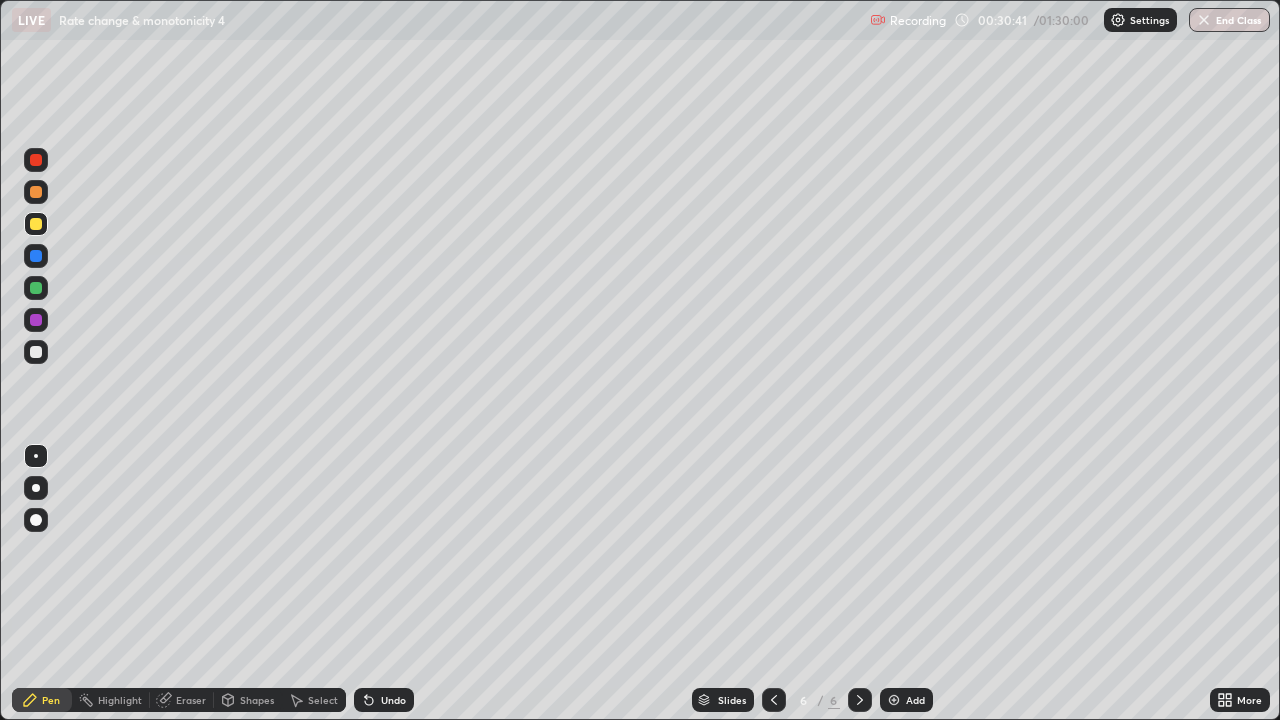 click on "Undo" at bounding box center (393, 700) 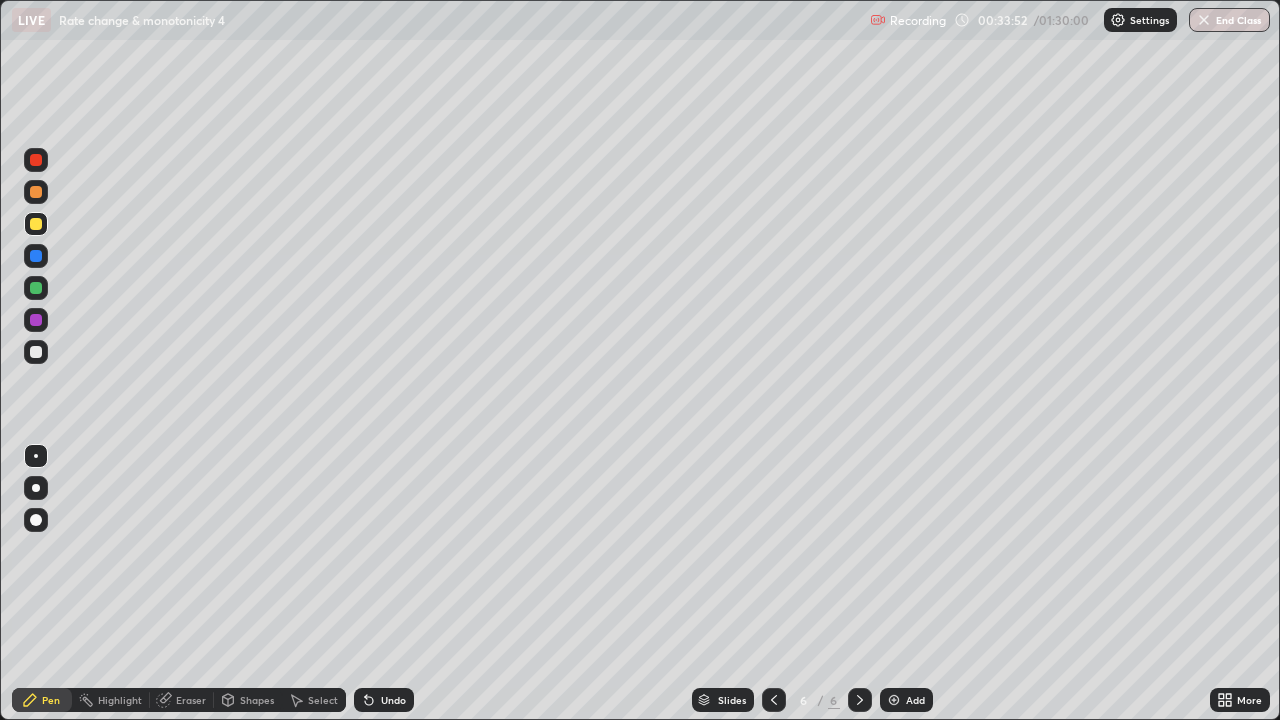click at bounding box center (894, 700) 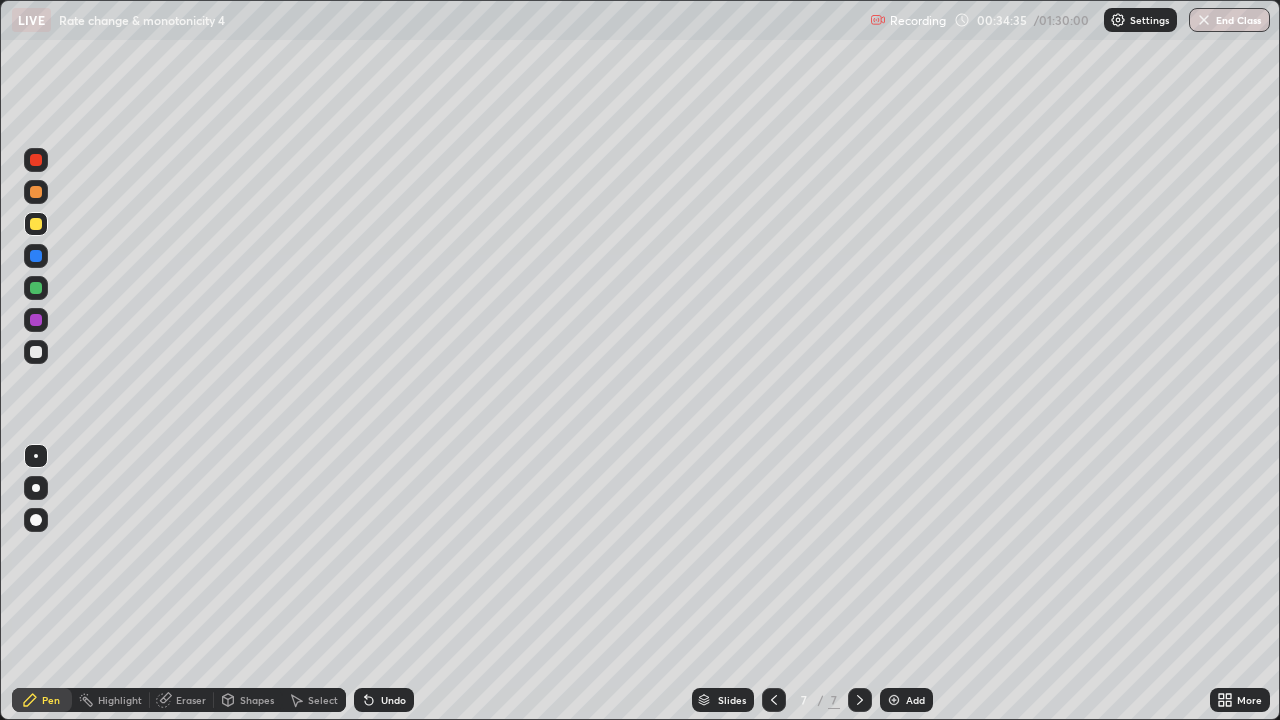click on "Undo" at bounding box center [393, 700] 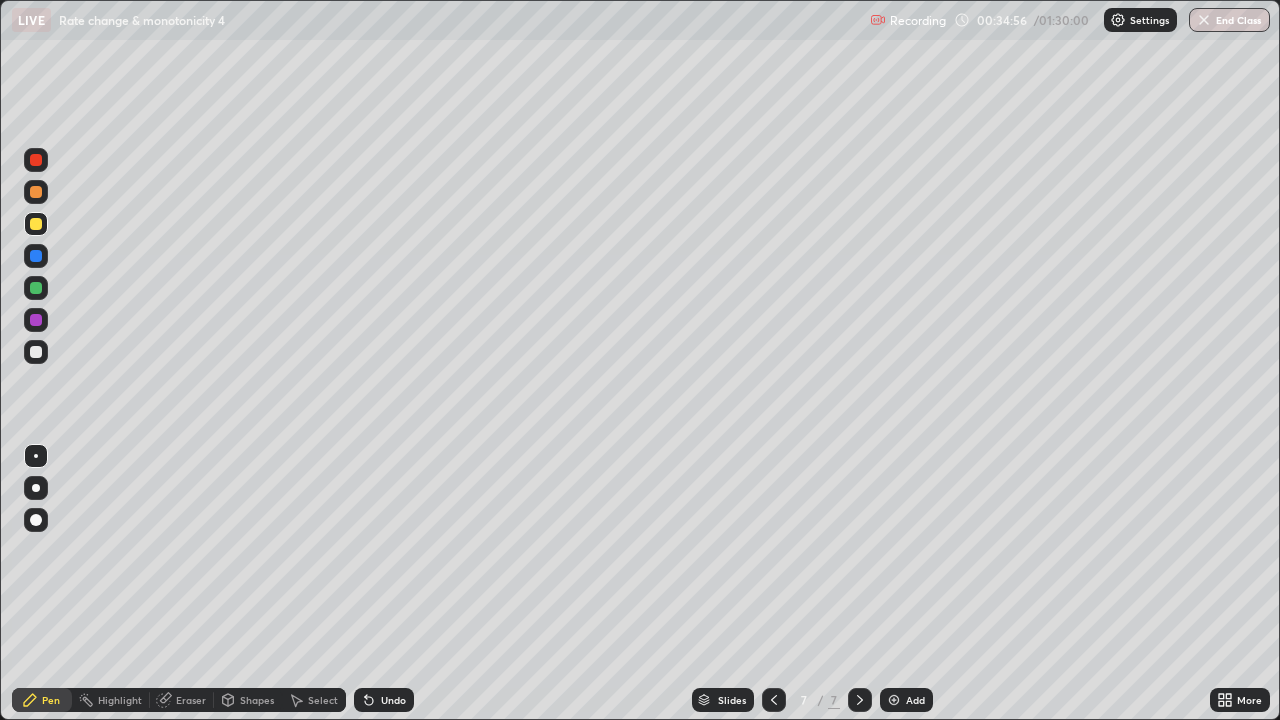 click on "Undo" at bounding box center (393, 700) 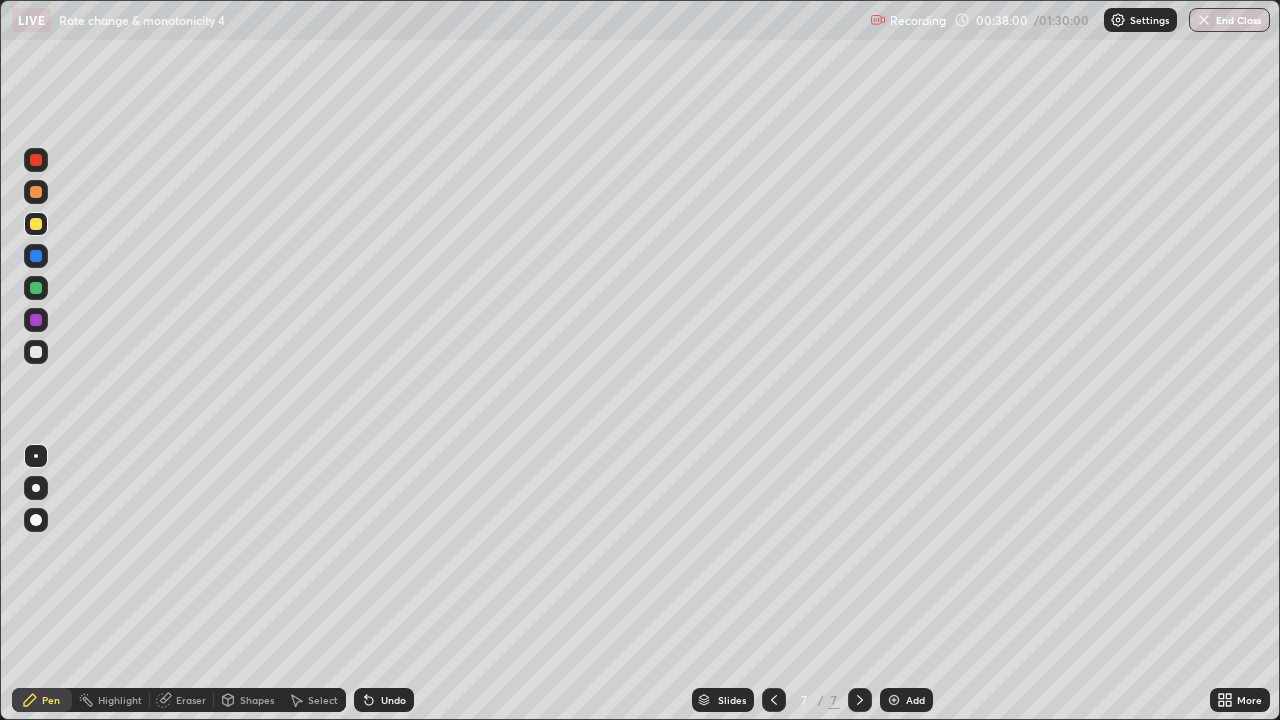 click at bounding box center (36, 352) 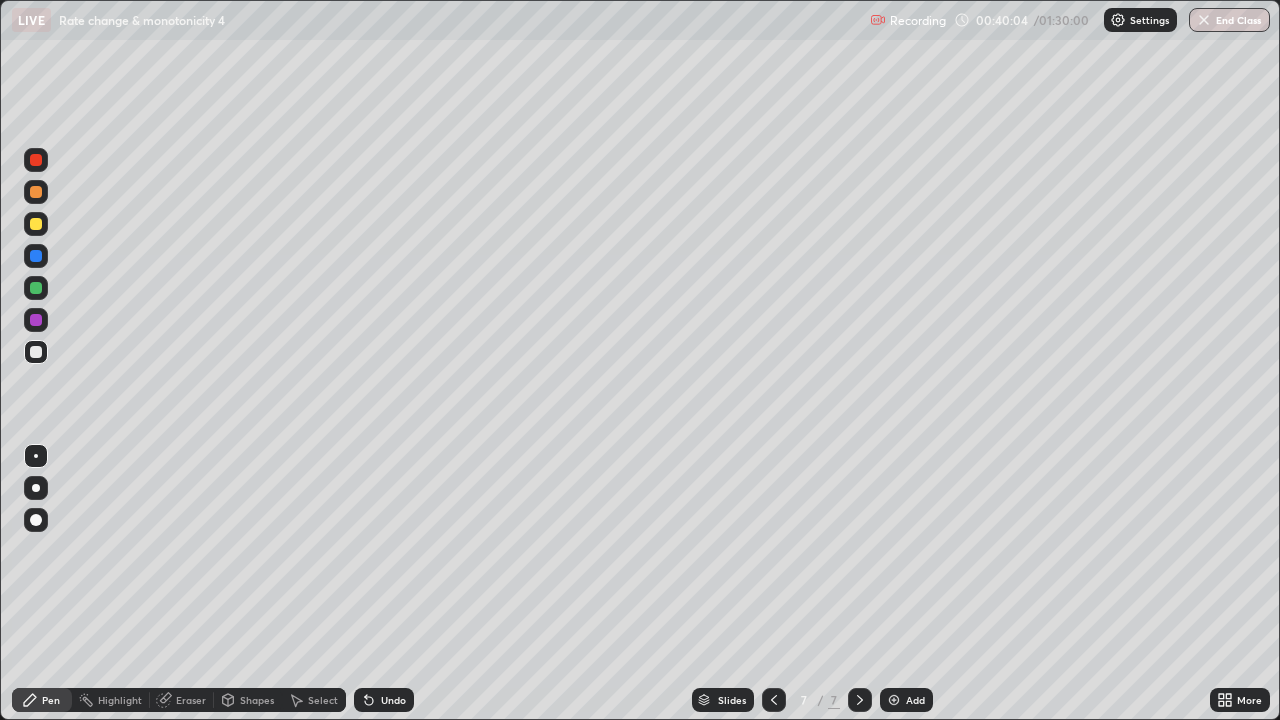 click on "Undo" at bounding box center [393, 700] 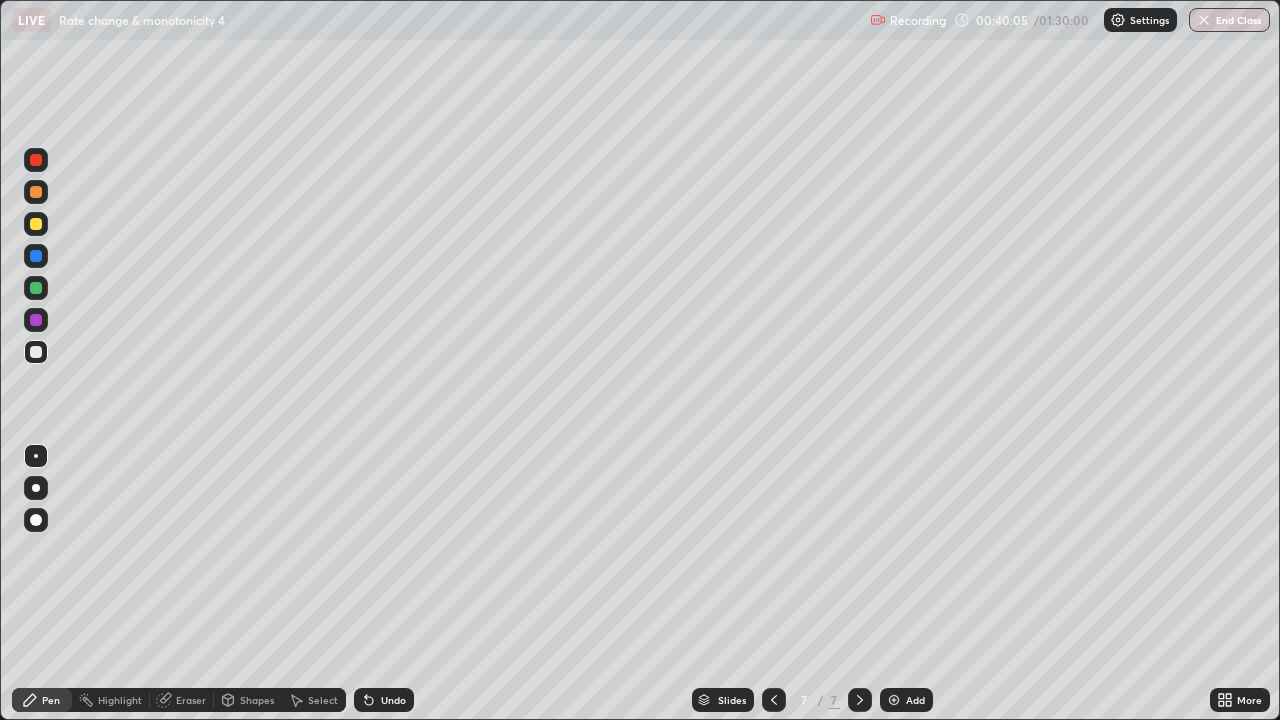 click on "Undo" at bounding box center (384, 700) 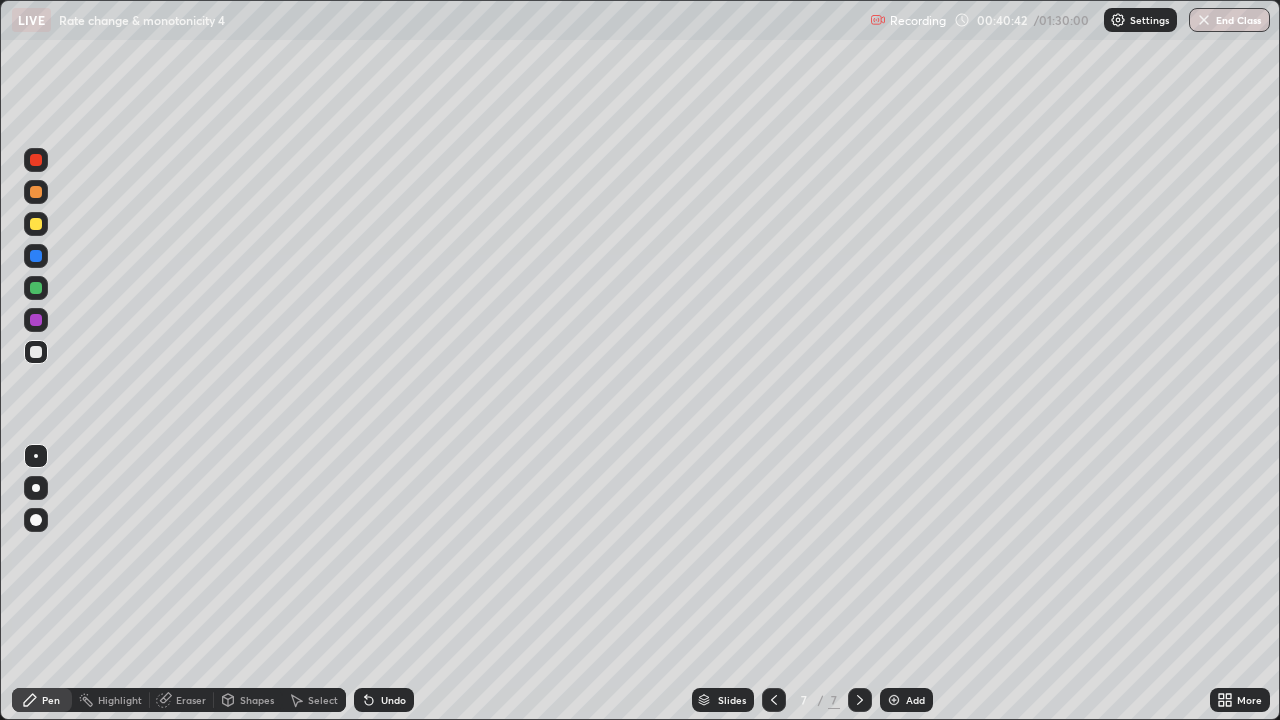 click on "Add" at bounding box center [915, 700] 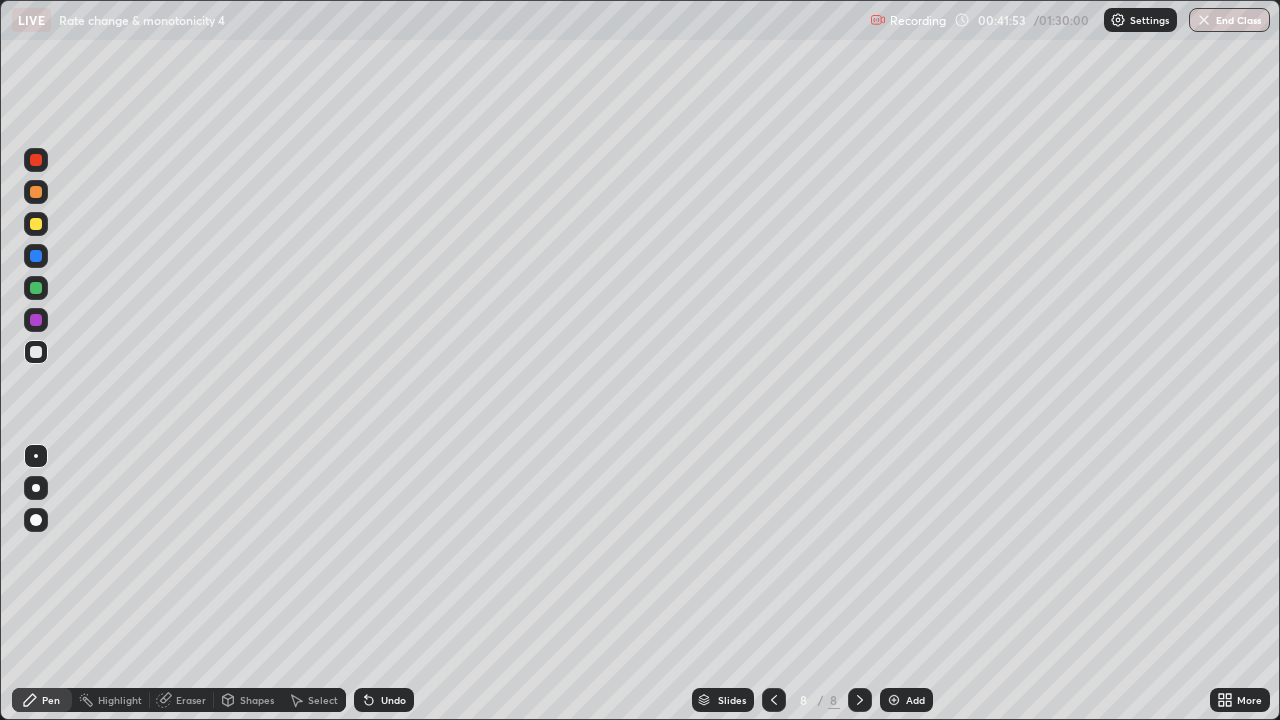 click on "Undo" at bounding box center [393, 700] 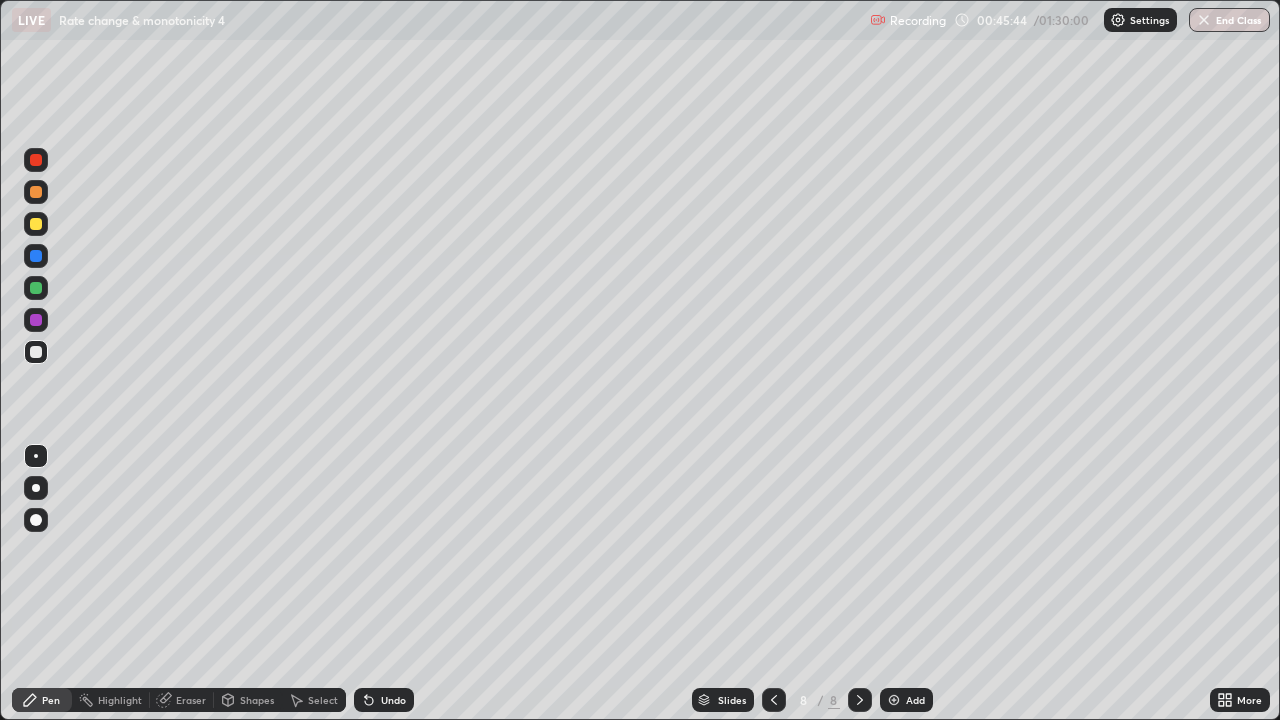 click at bounding box center [36, 288] 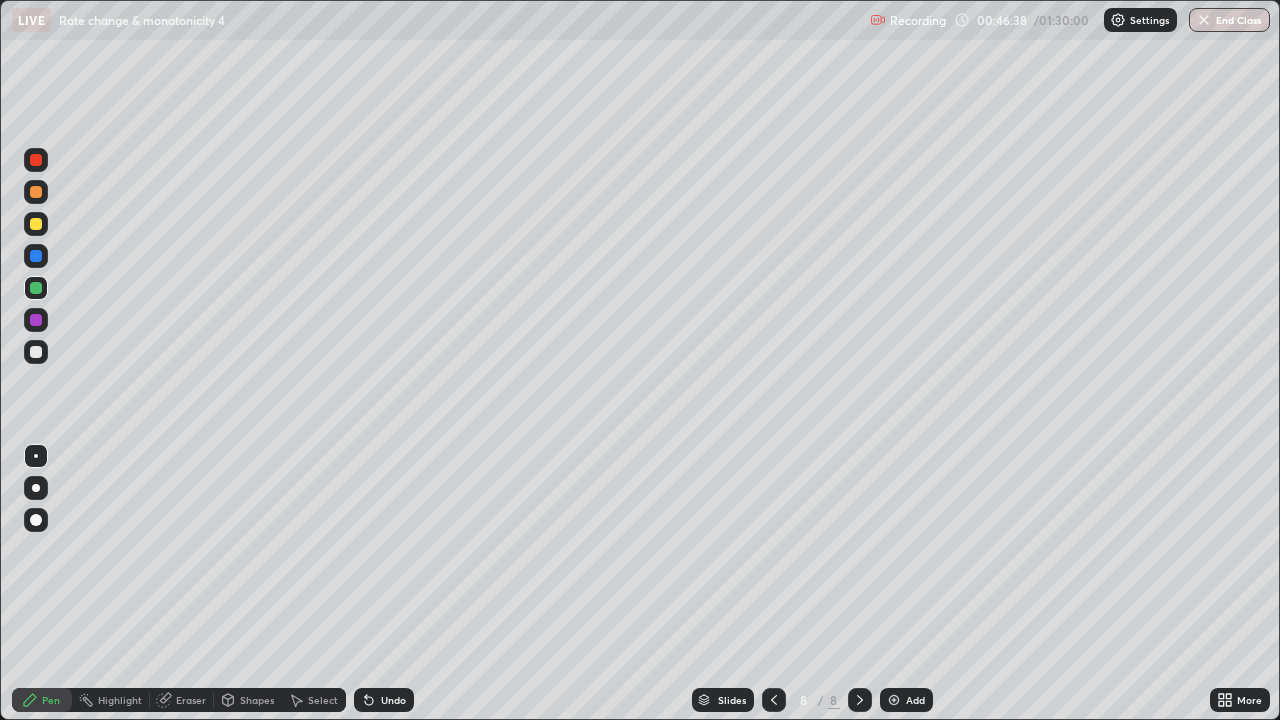 click at bounding box center (36, 352) 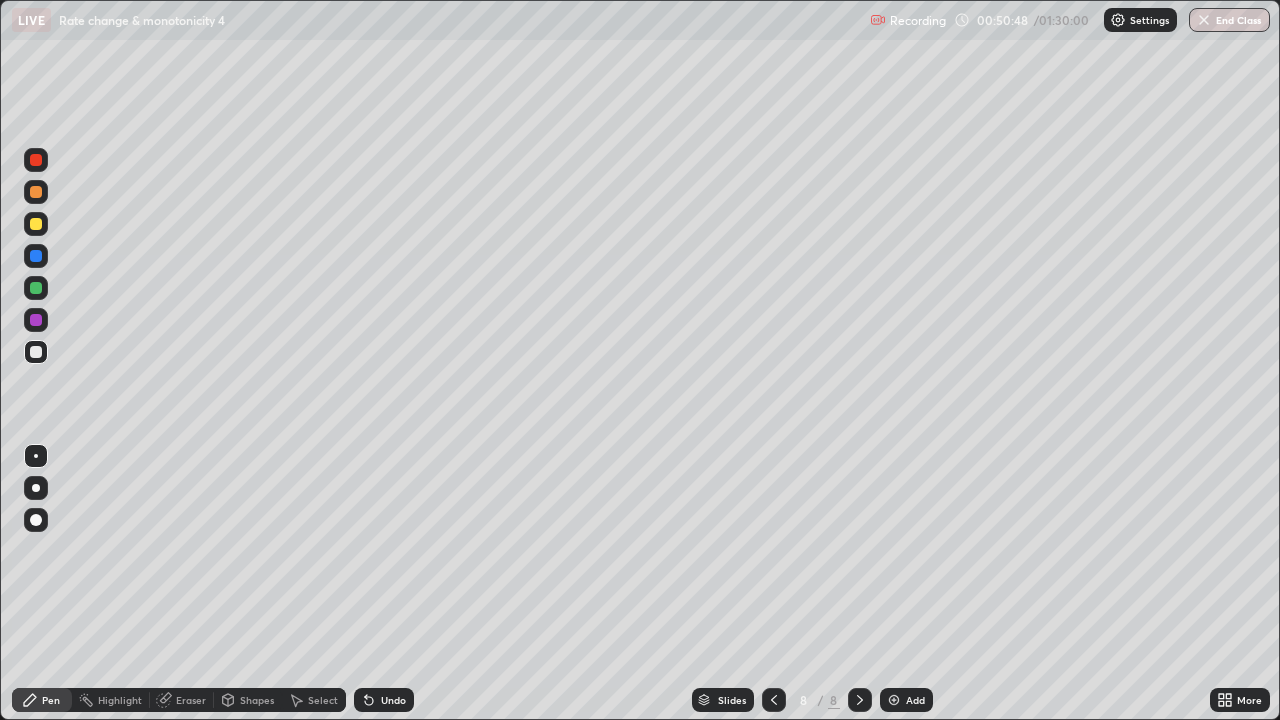 click on "Add" at bounding box center [915, 700] 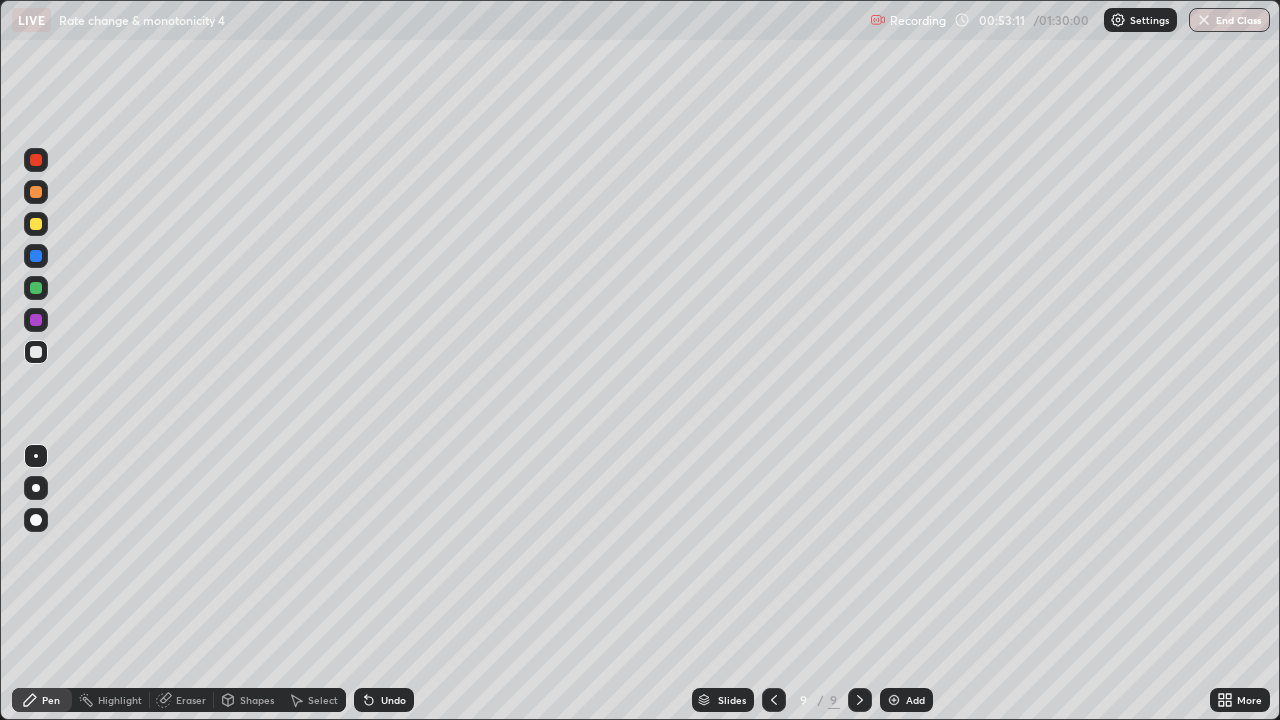 click on "Eraser" at bounding box center [191, 700] 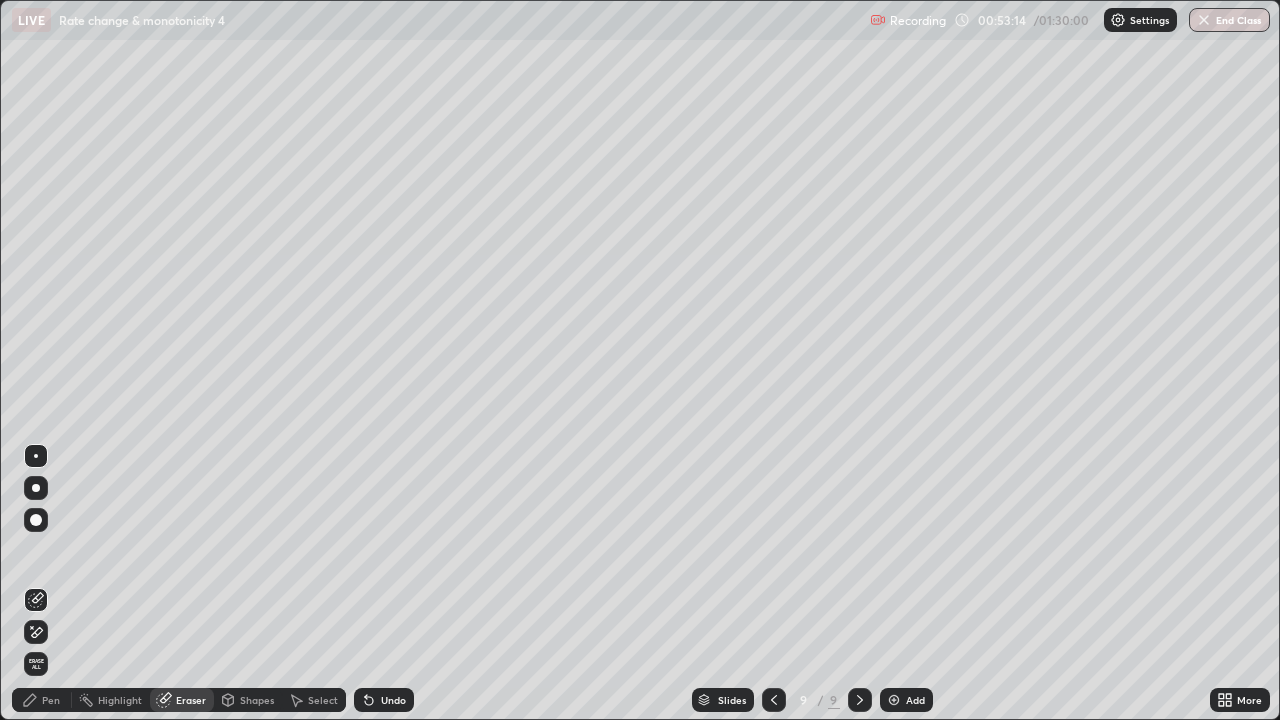 click on "Pen" at bounding box center [42, 700] 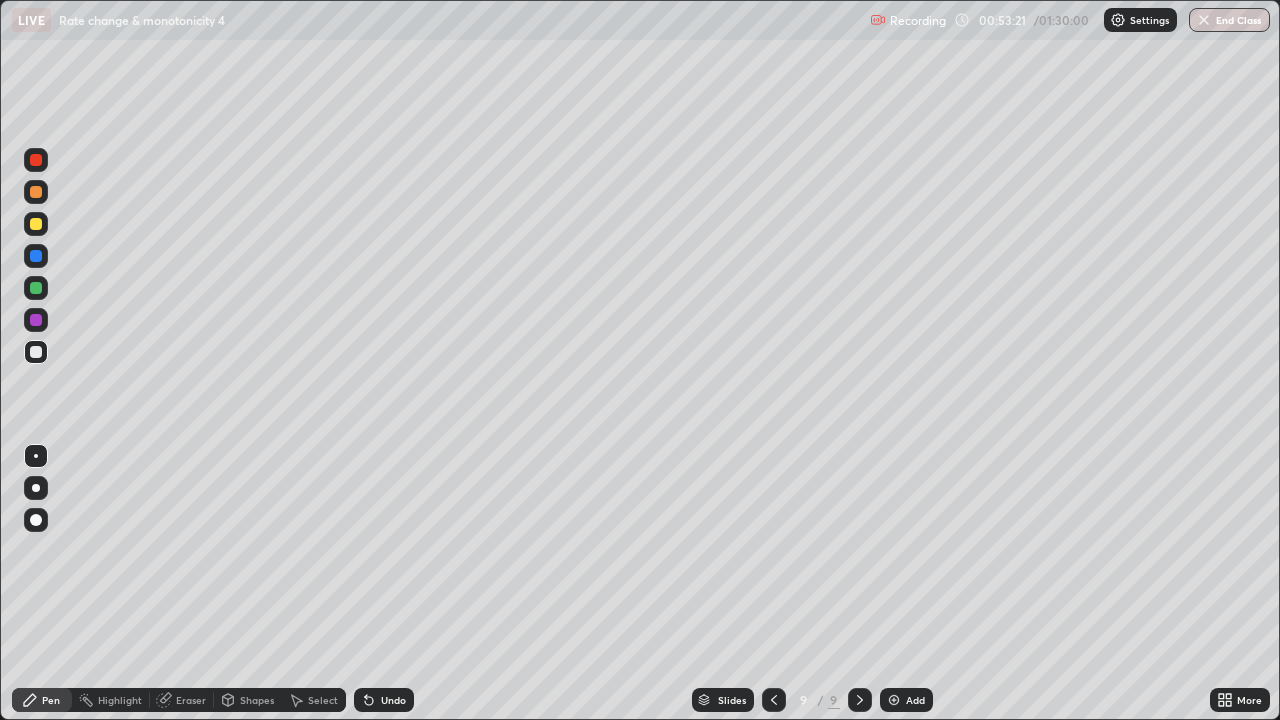 click on "Undo" at bounding box center [393, 700] 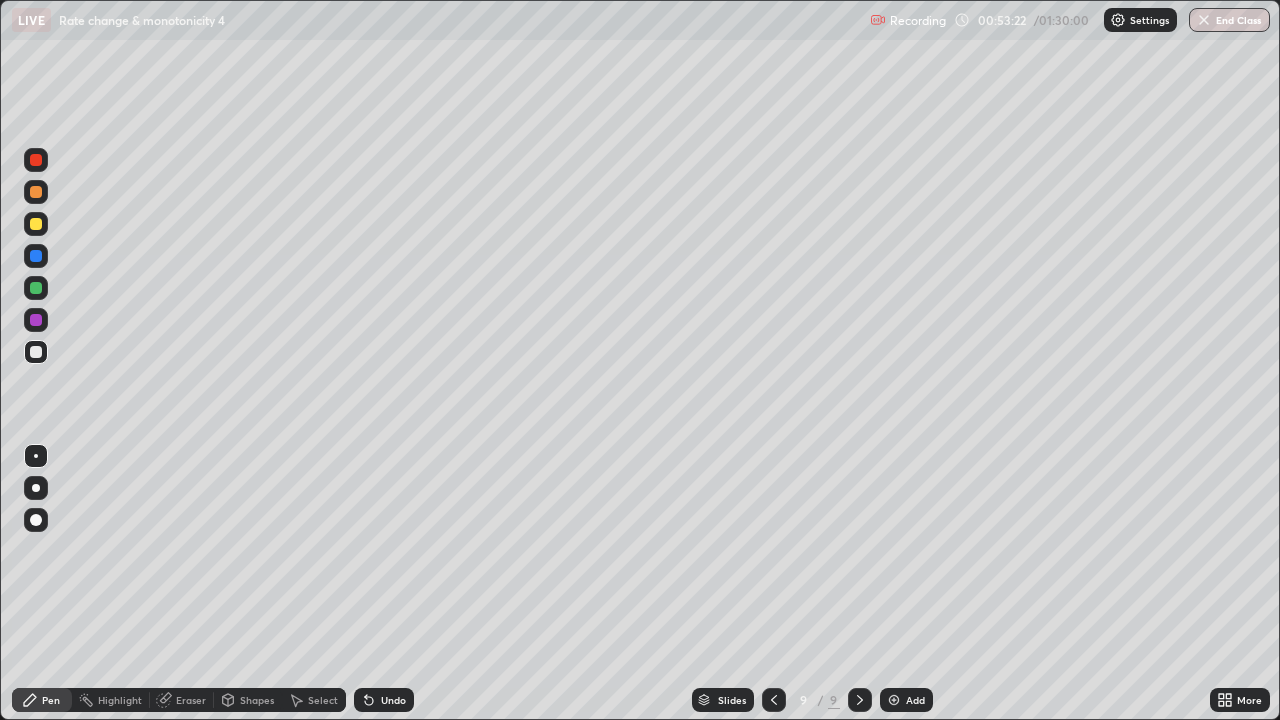 click on "Undo" at bounding box center (384, 700) 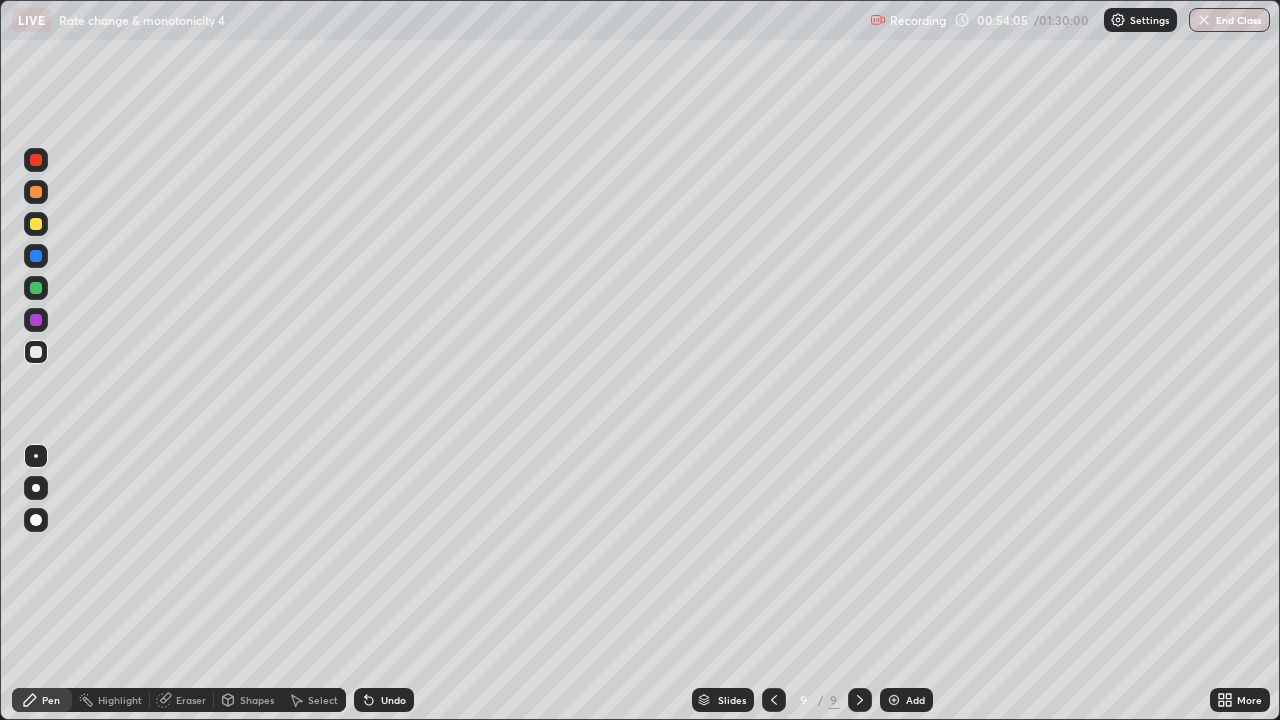 click on "Undo" at bounding box center [393, 700] 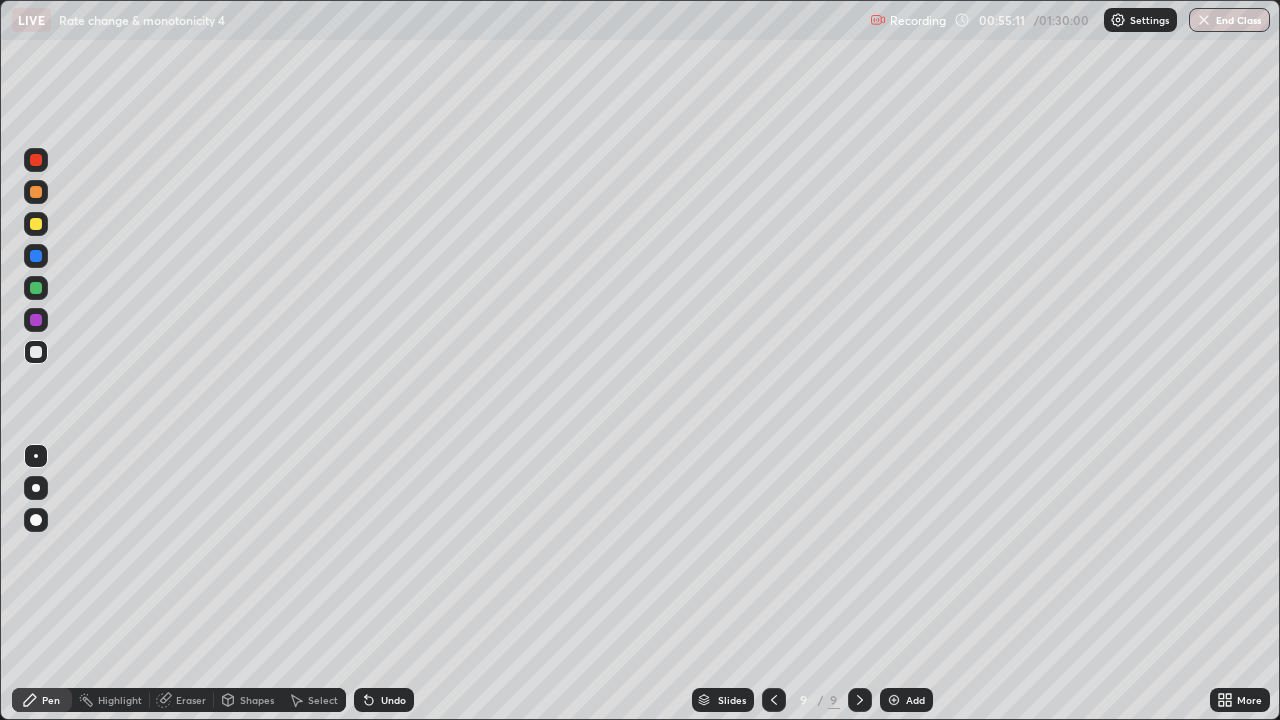 click at bounding box center (36, 288) 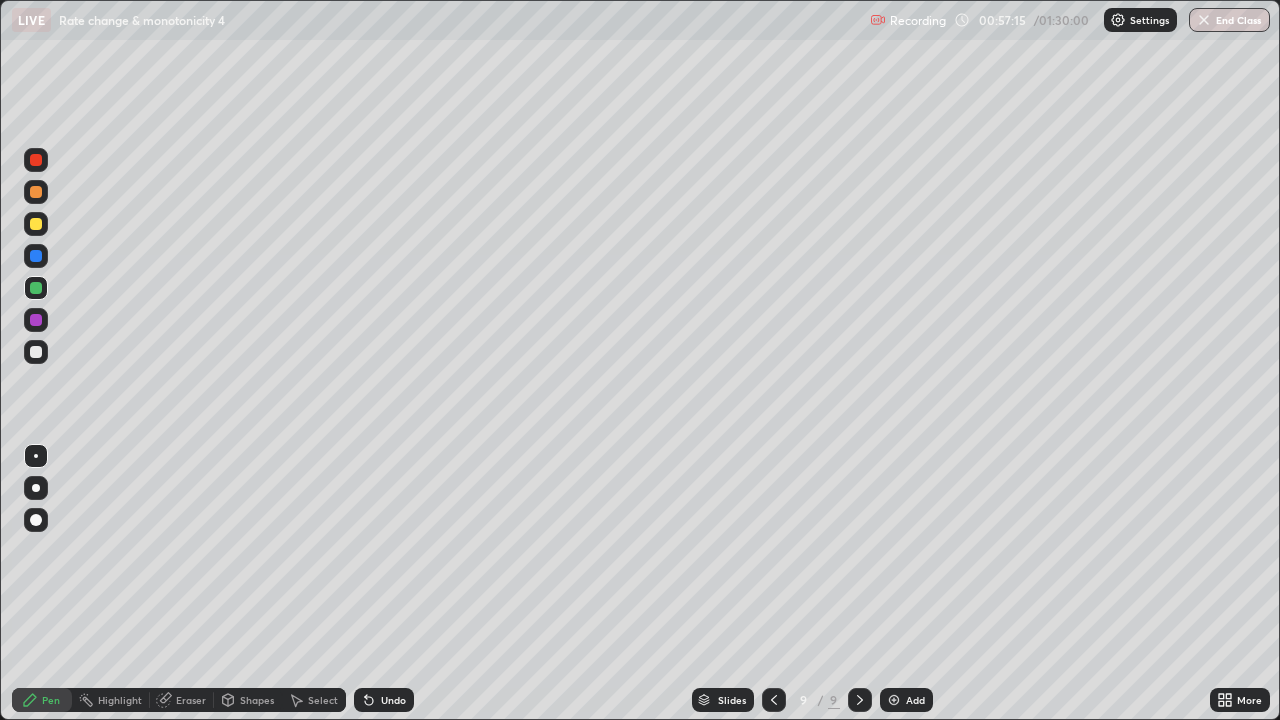 click on "Add" at bounding box center [915, 700] 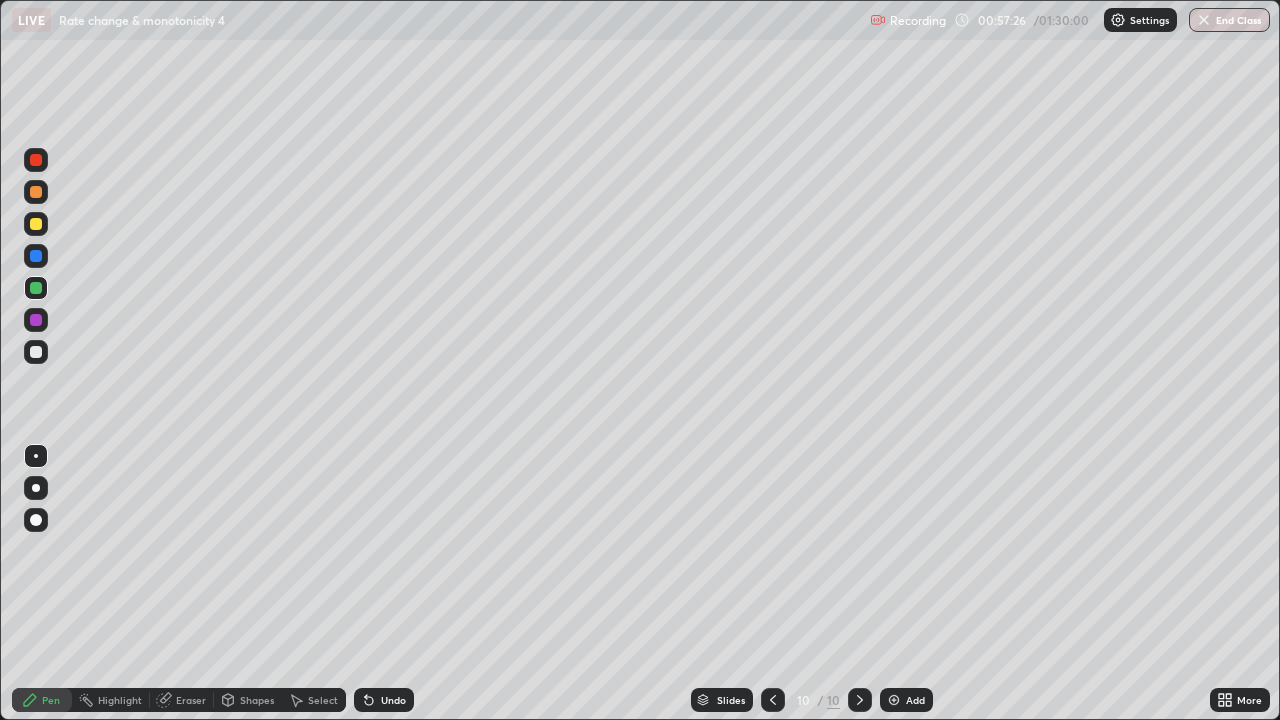 click on "Undo" at bounding box center [393, 700] 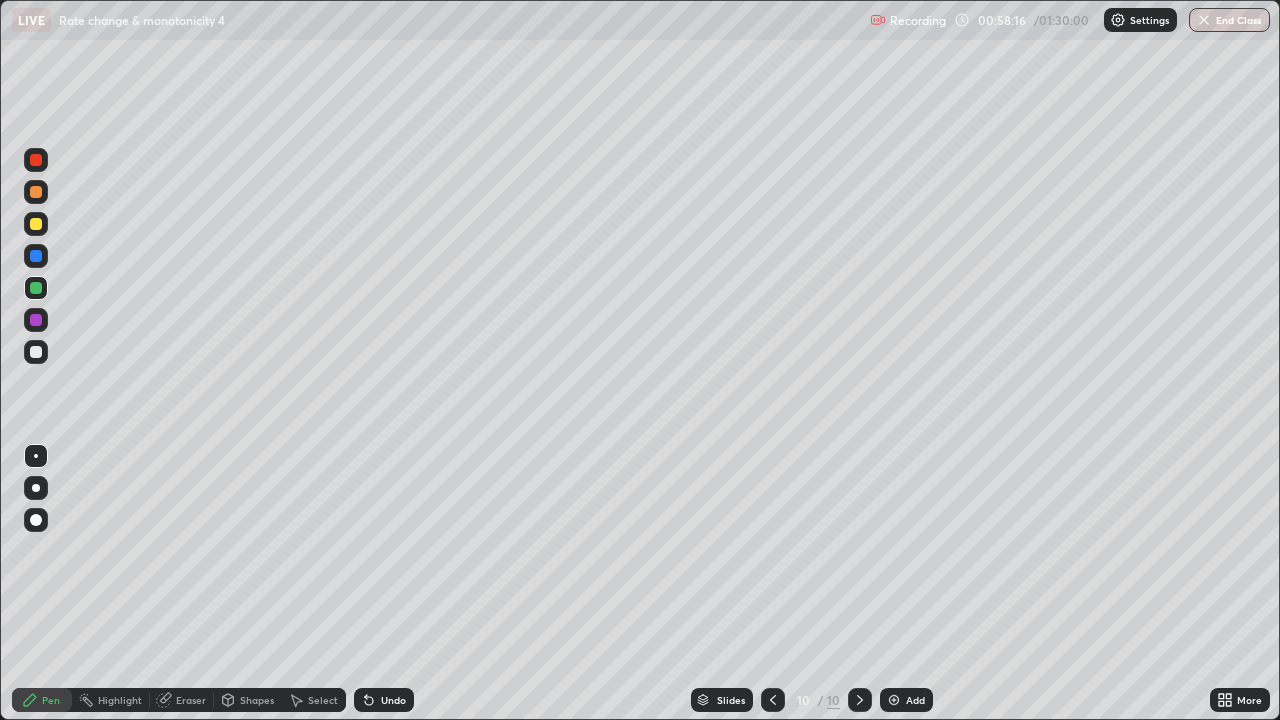 click on "Undo" at bounding box center (393, 700) 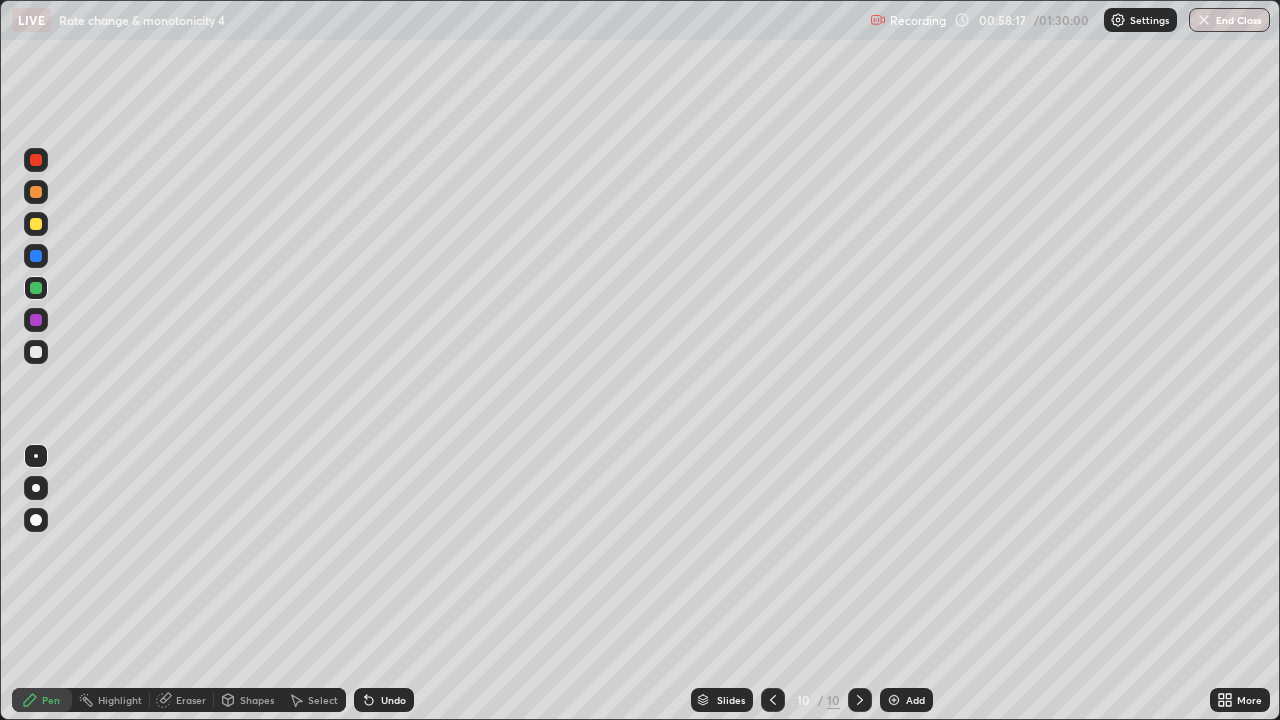 click on "Undo" at bounding box center (384, 700) 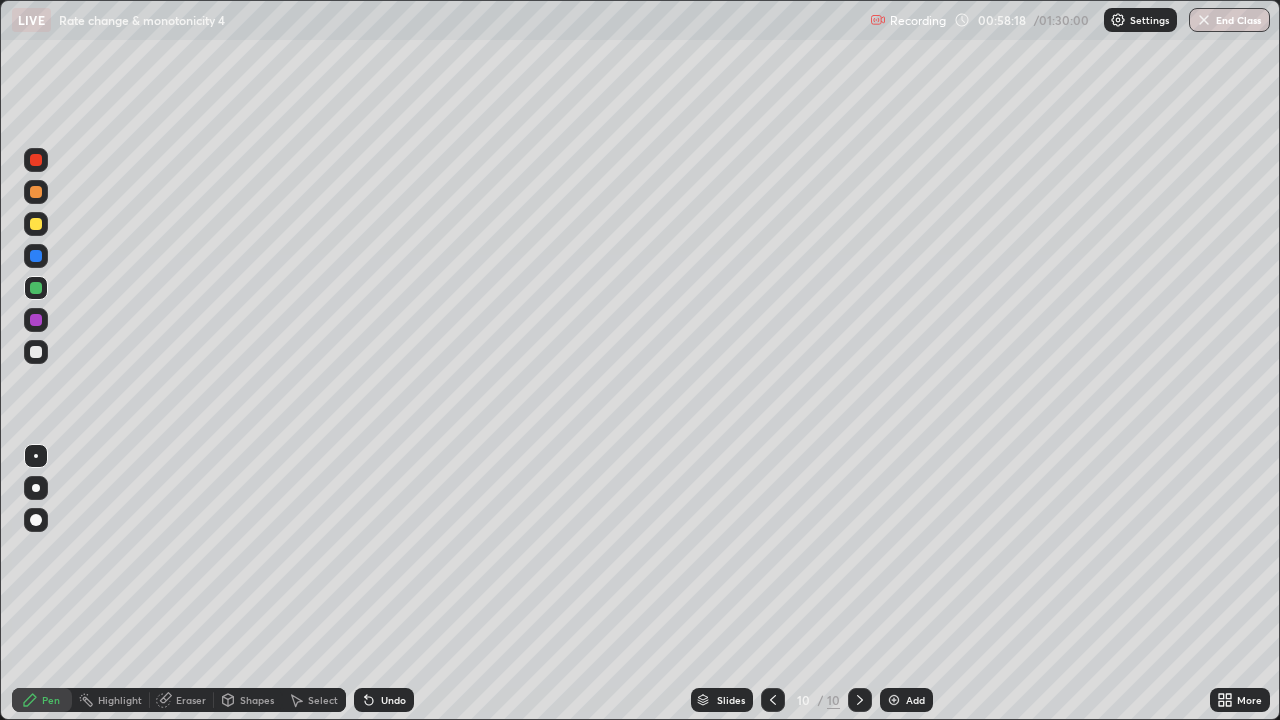 click at bounding box center (36, 352) 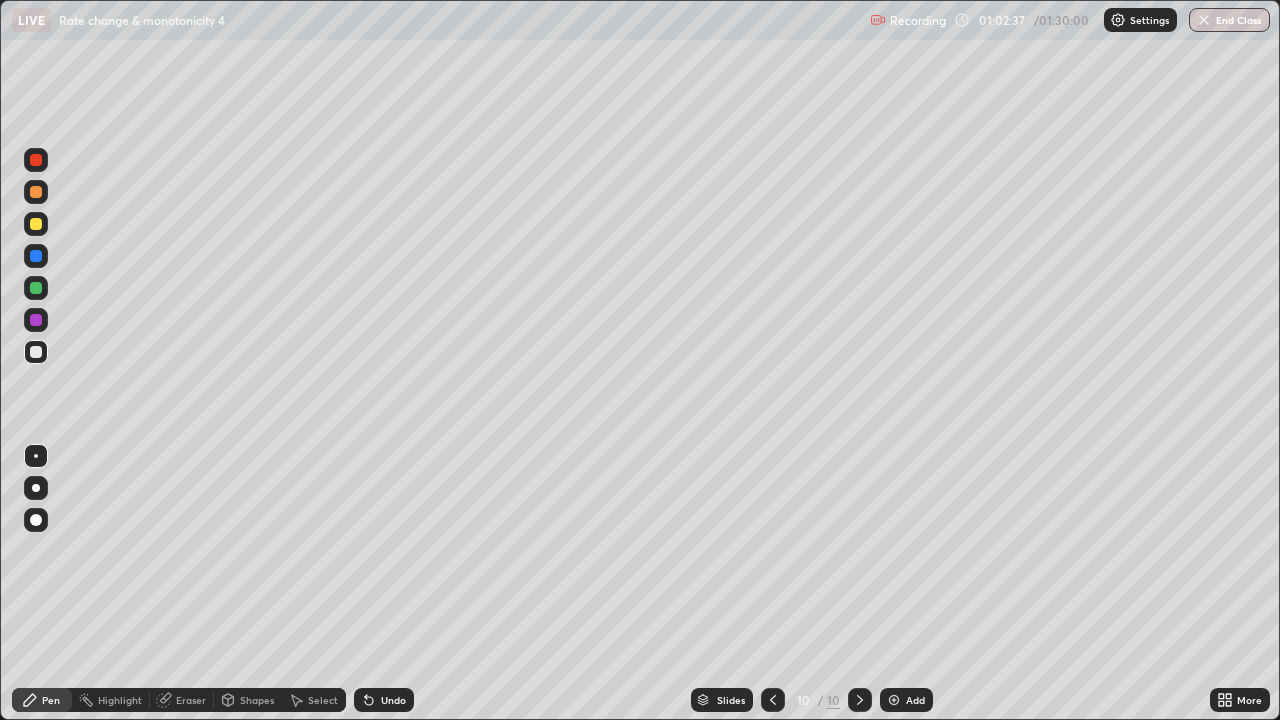 click on "Add" at bounding box center (906, 700) 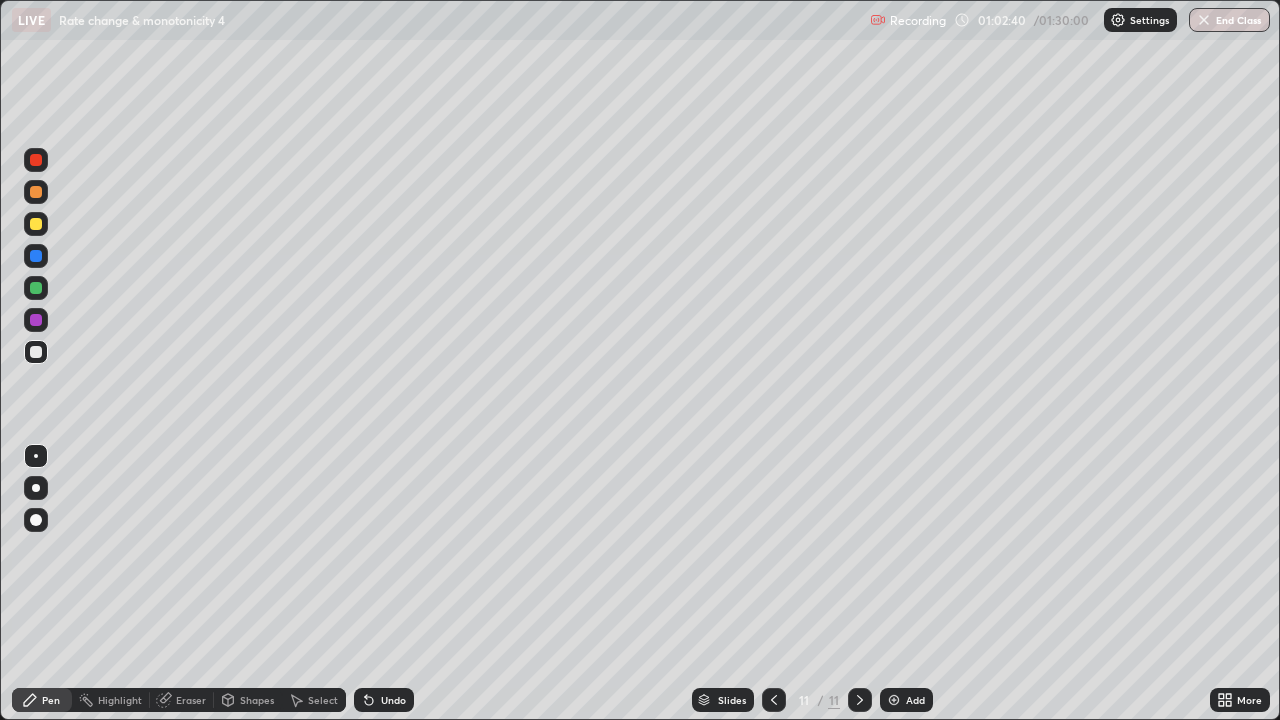 click at bounding box center (36, 288) 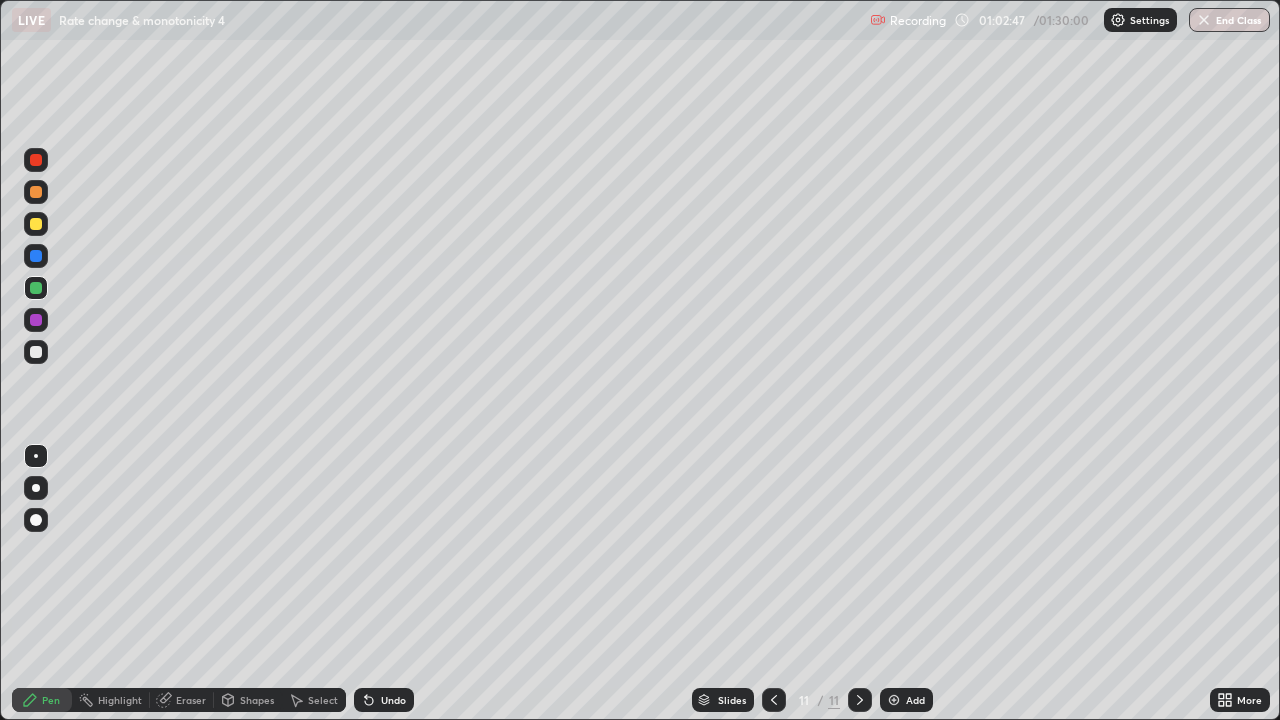 click on "Undo" at bounding box center (393, 700) 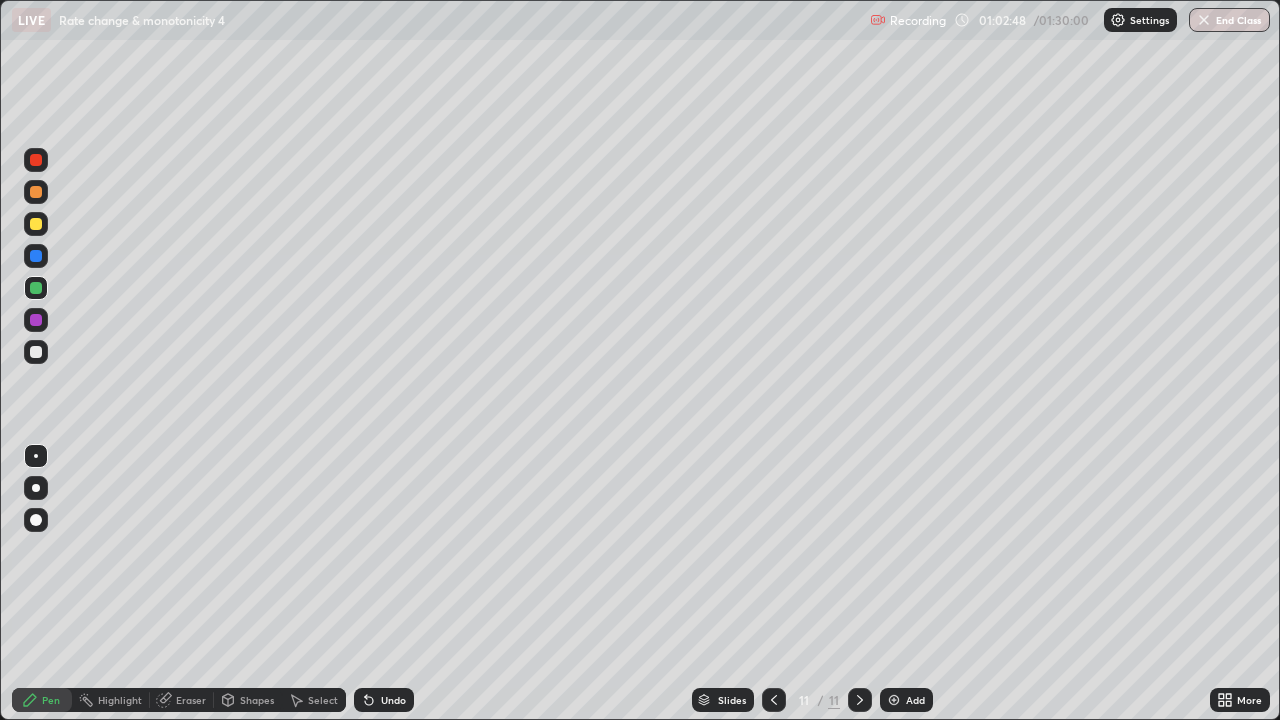 click on "Undo" at bounding box center [380, 700] 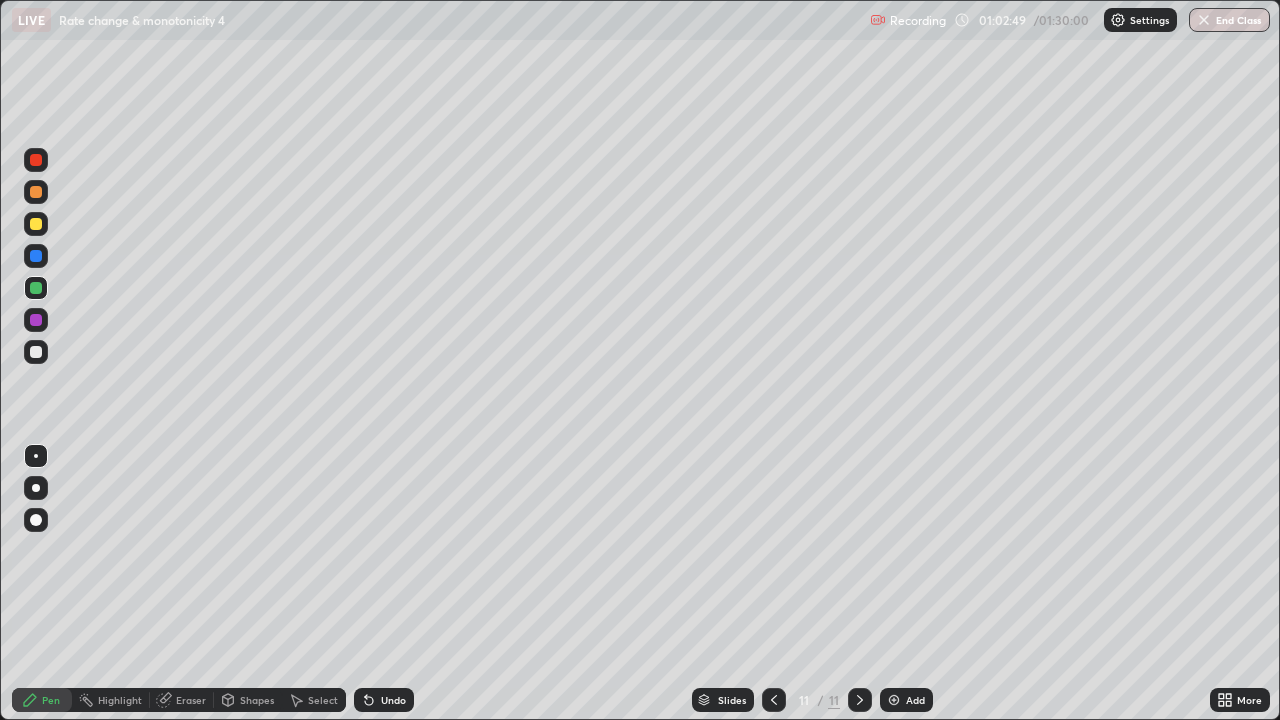 click 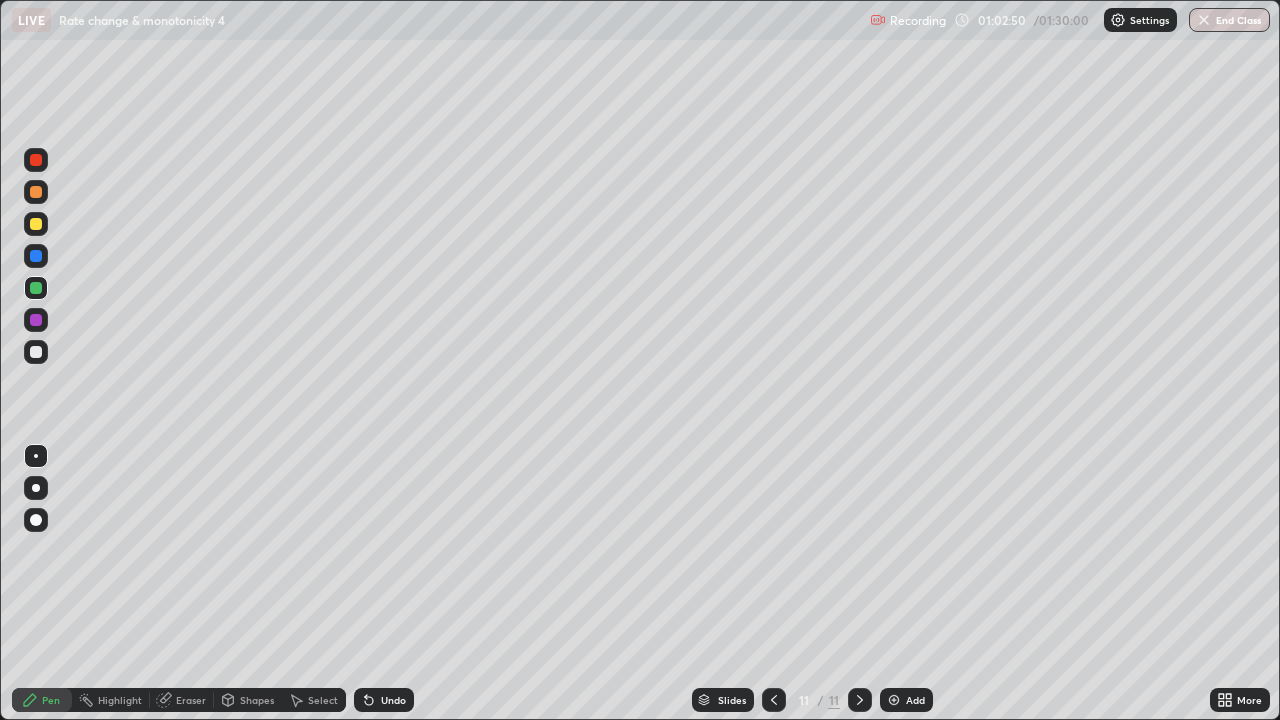 click on "Undo" at bounding box center [393, 700] 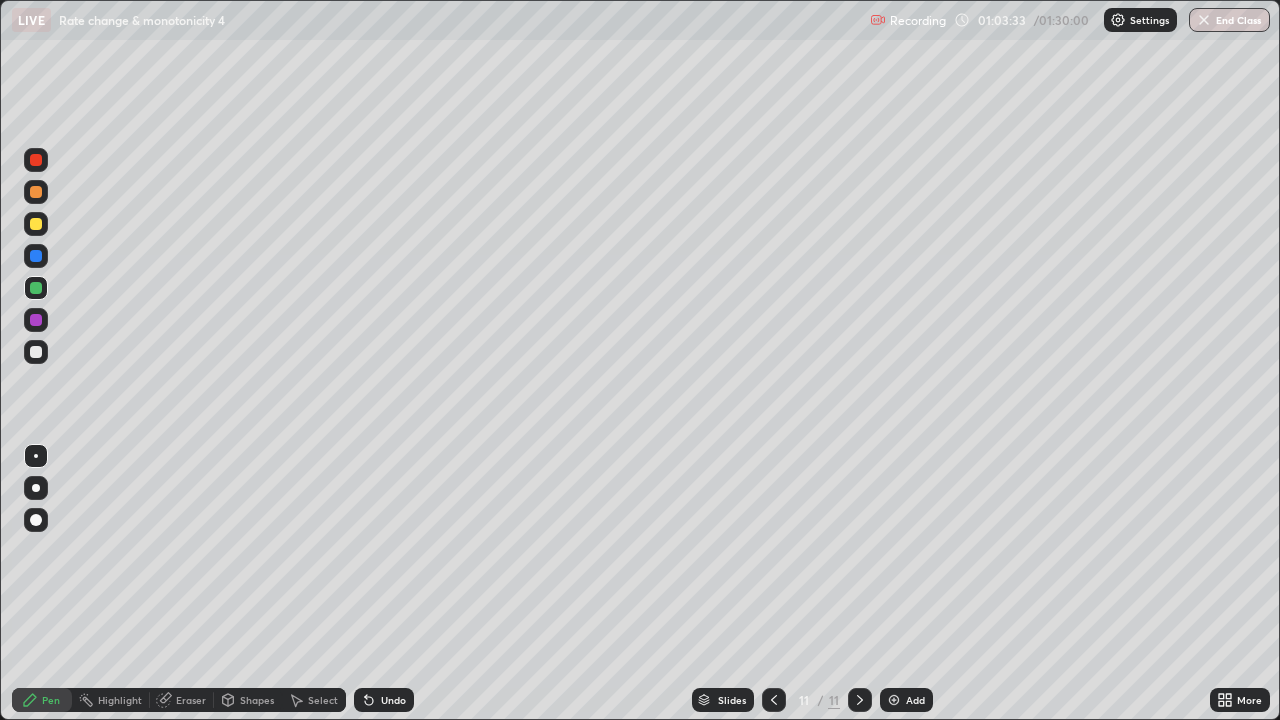 click at bounding box center (36, 352) 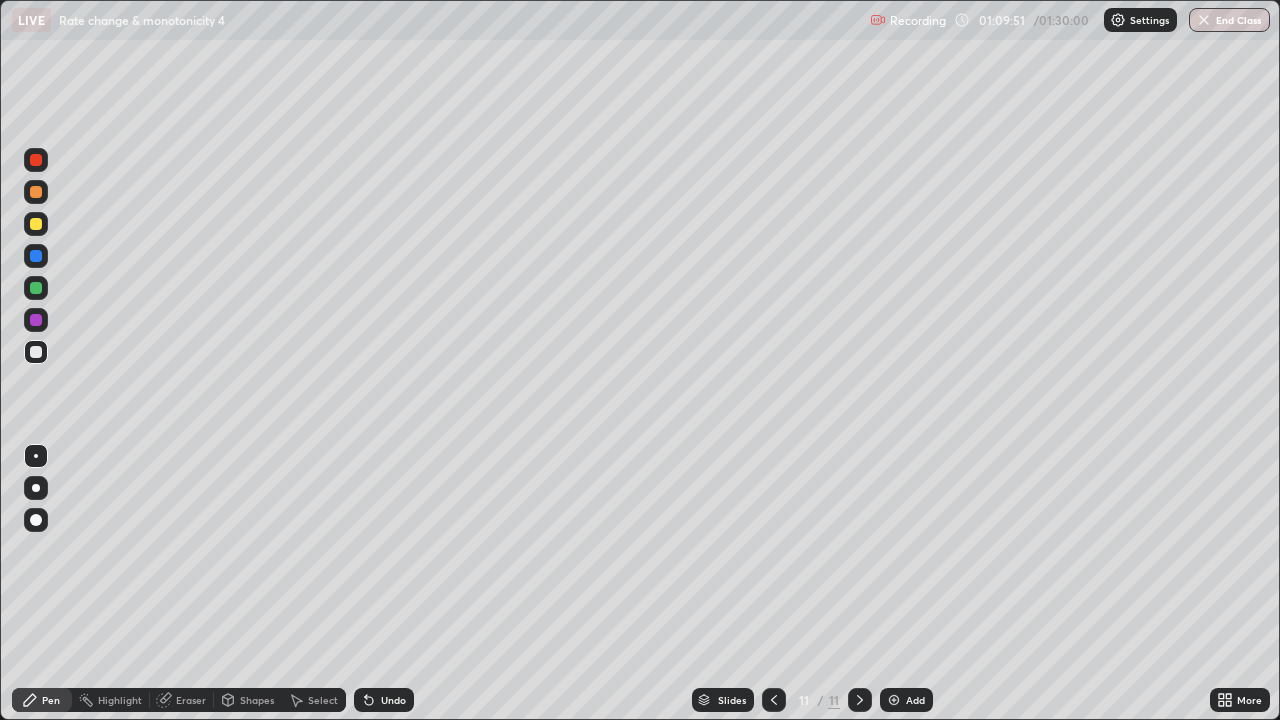 click on "Undo" at bounding box center [393, 700] 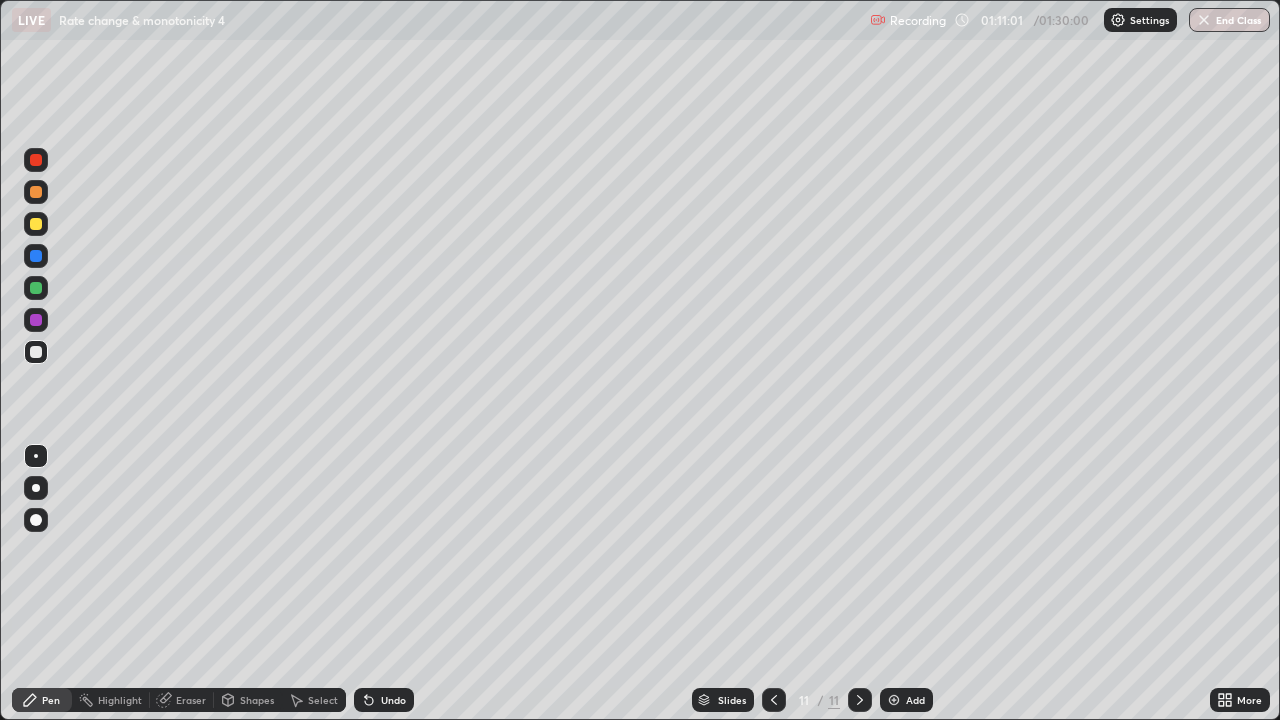 click on "Eraser" at bounding box center (191, 700) 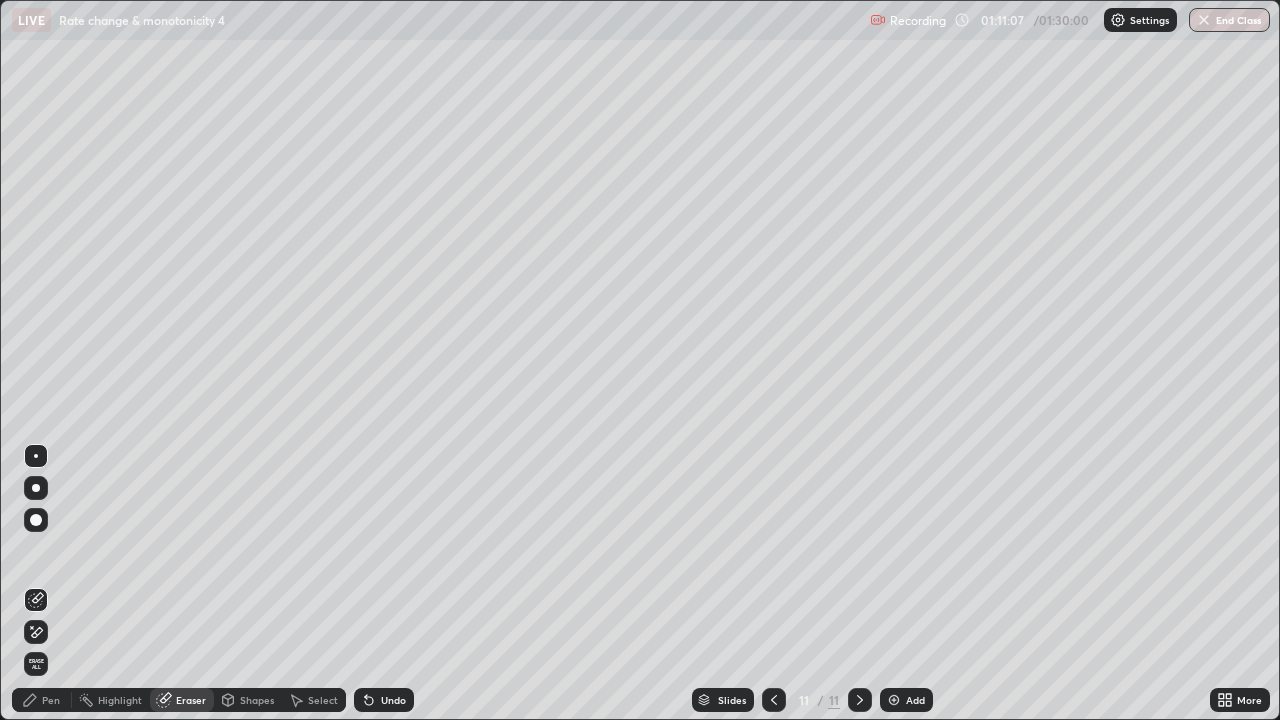 click on "Pen" at bounding box center (42, 700) 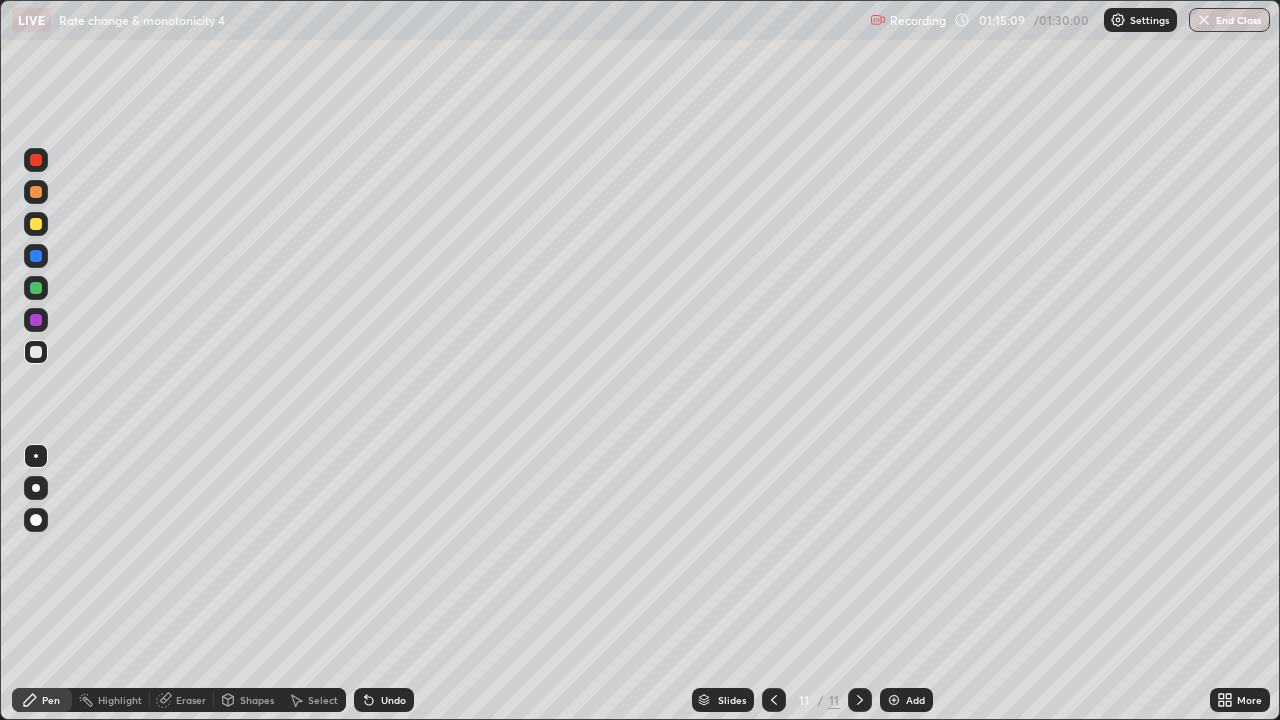 click on "Undo" at bounding box center (384, 700) 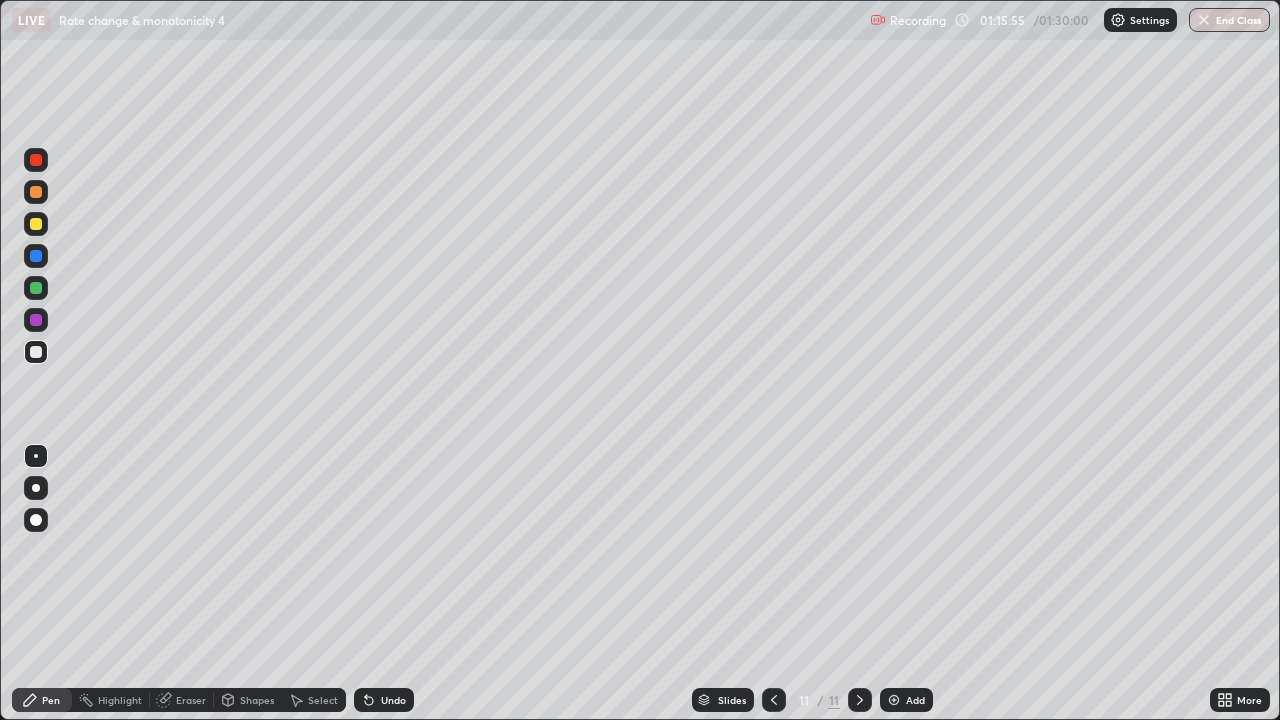 click on "Undo" at bounding box center [393, 700] 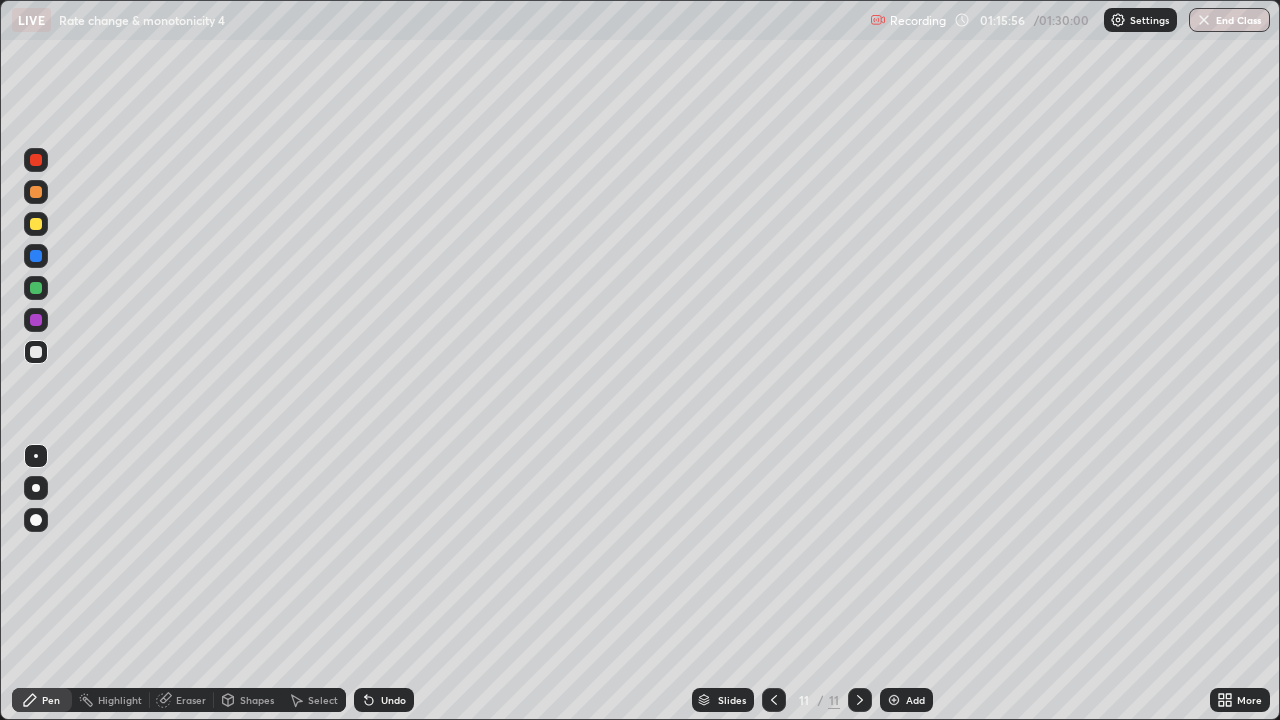 click on "Undo" at bounding box center (393, 700) 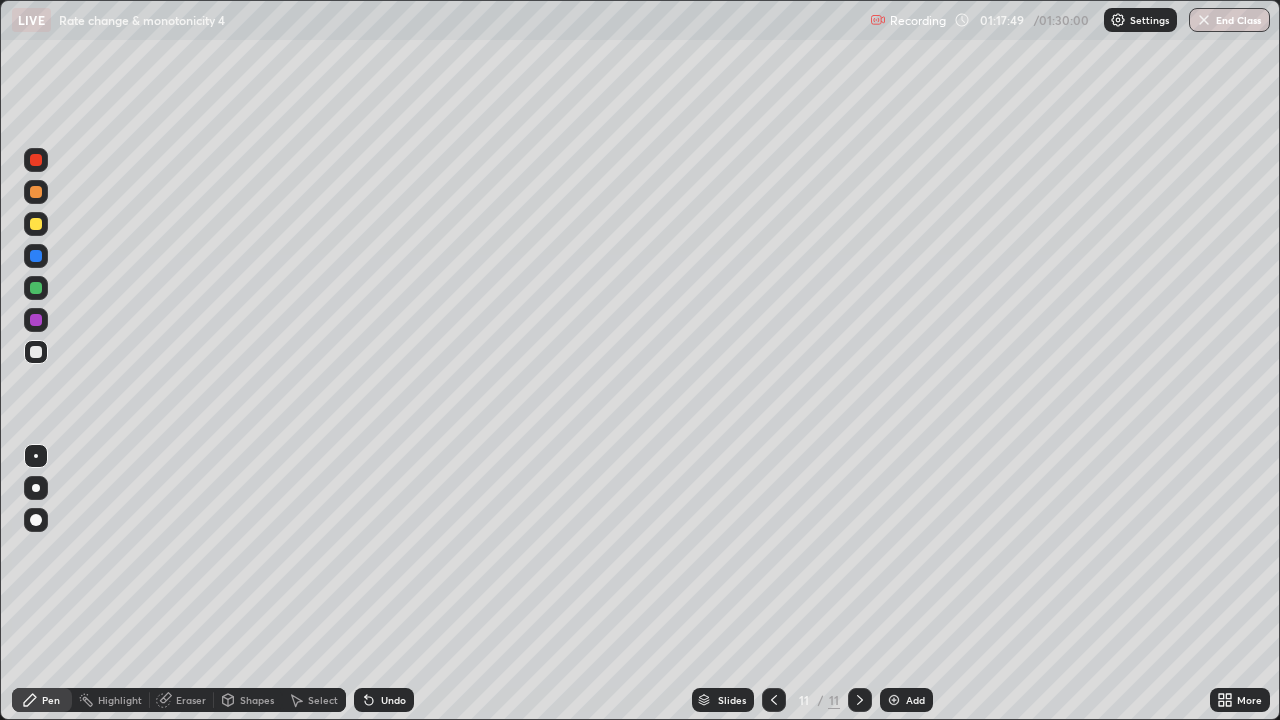 click on "Add" at bounding box center (915, 700) 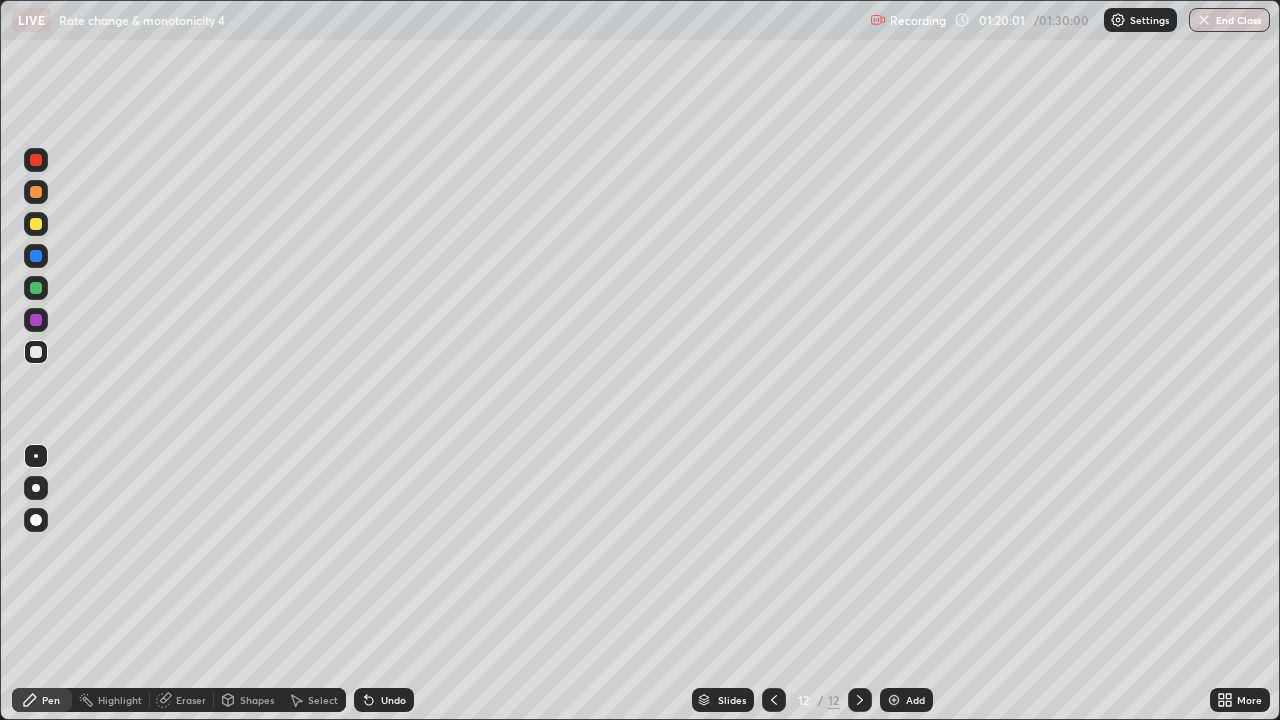 click on "Undo" at bounding box center [393, 700] 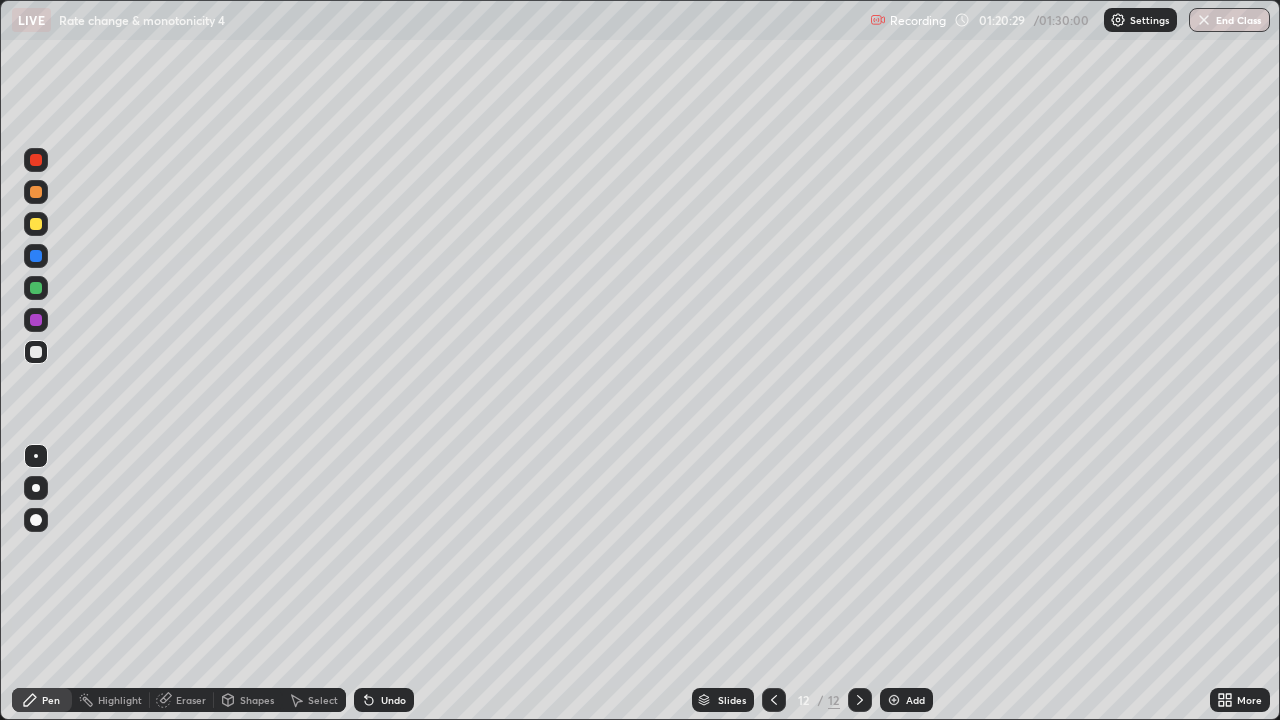 click on "Undo" at bounding box center [393, 700] 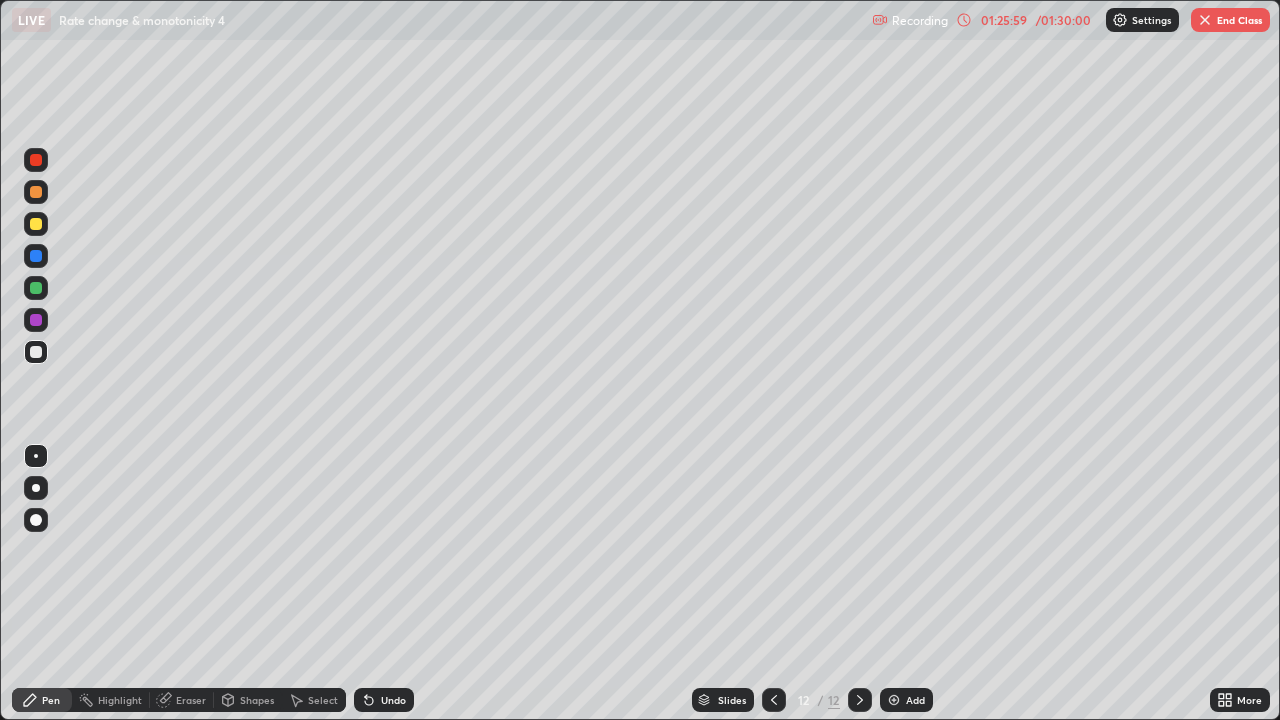 click on "Add" at bounding box center [915, 700] 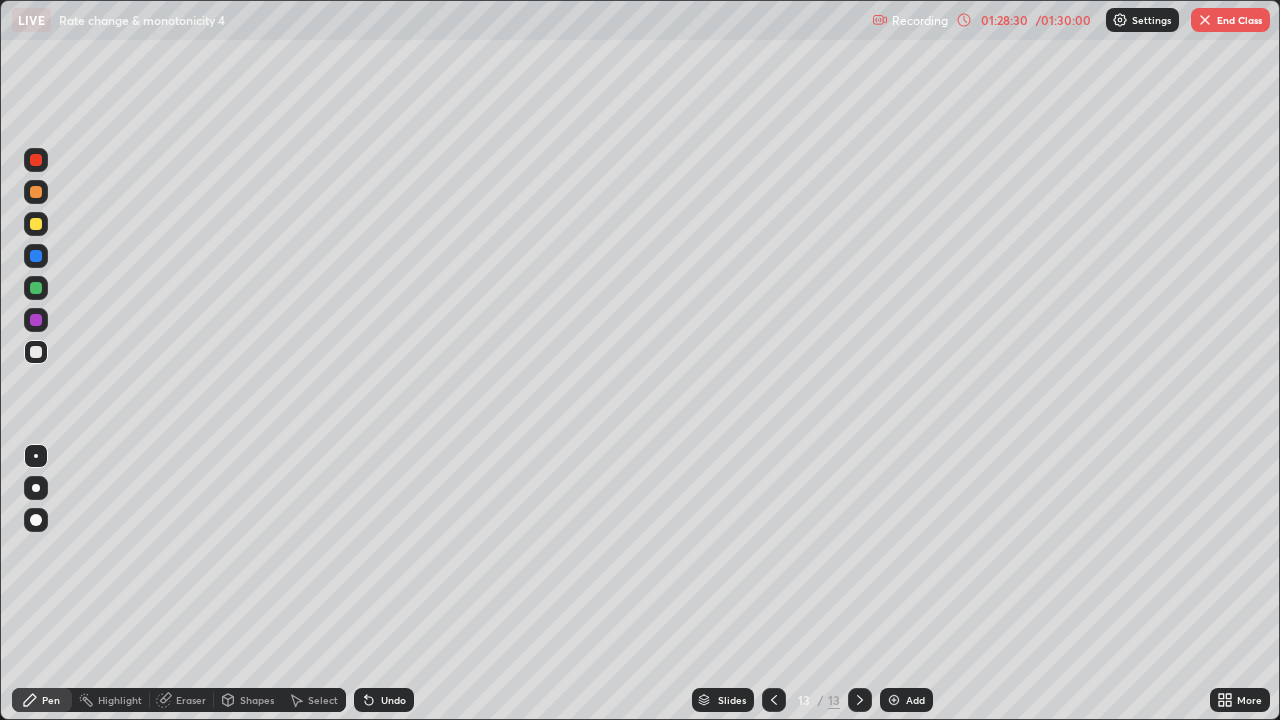 click on "Eraser" at bounding box center (191, 700) 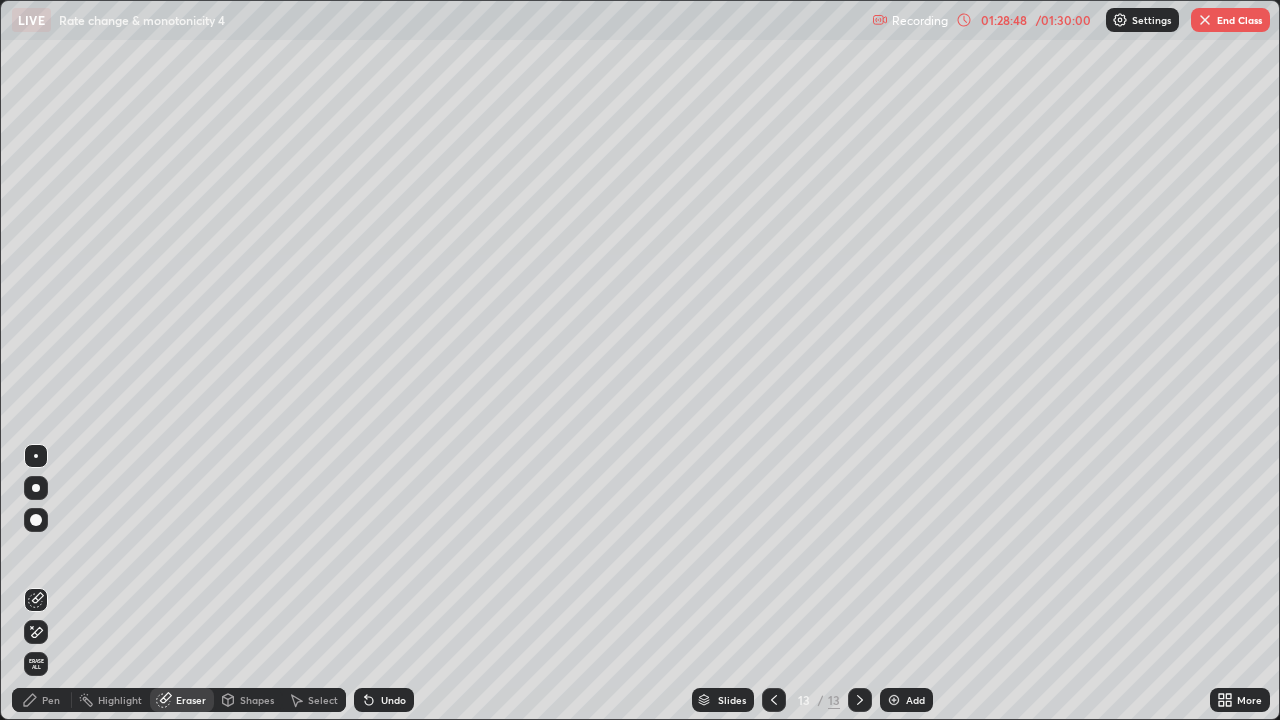 click on "Pen" at bounding box center (51, 700) 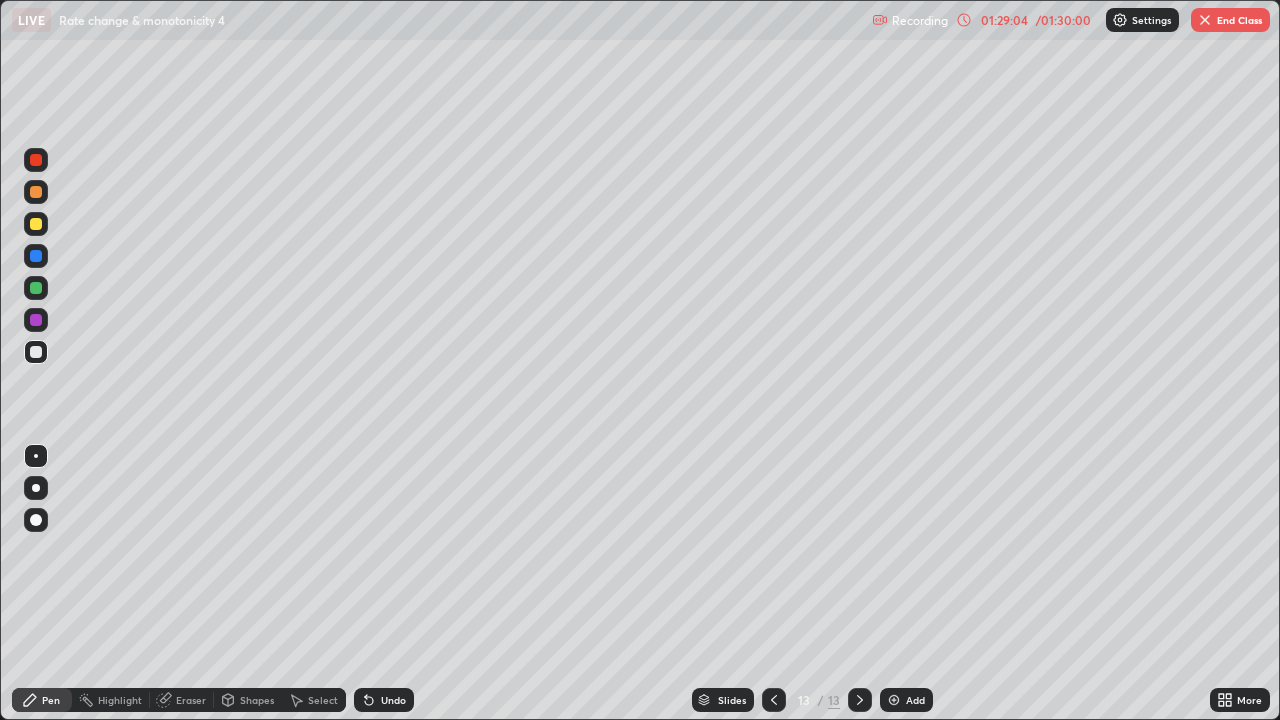 click on "Undo" at bounding box center (393, 700) 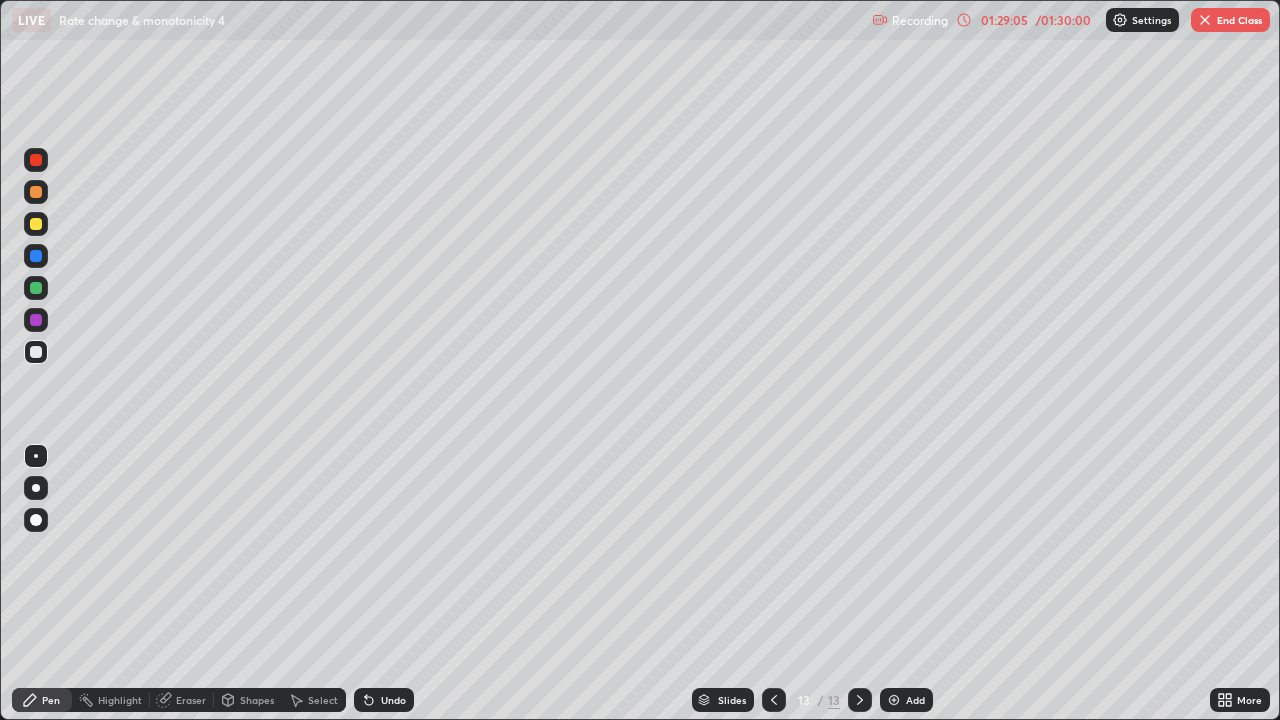 click on "Undo" at bounding box center (384, 700) 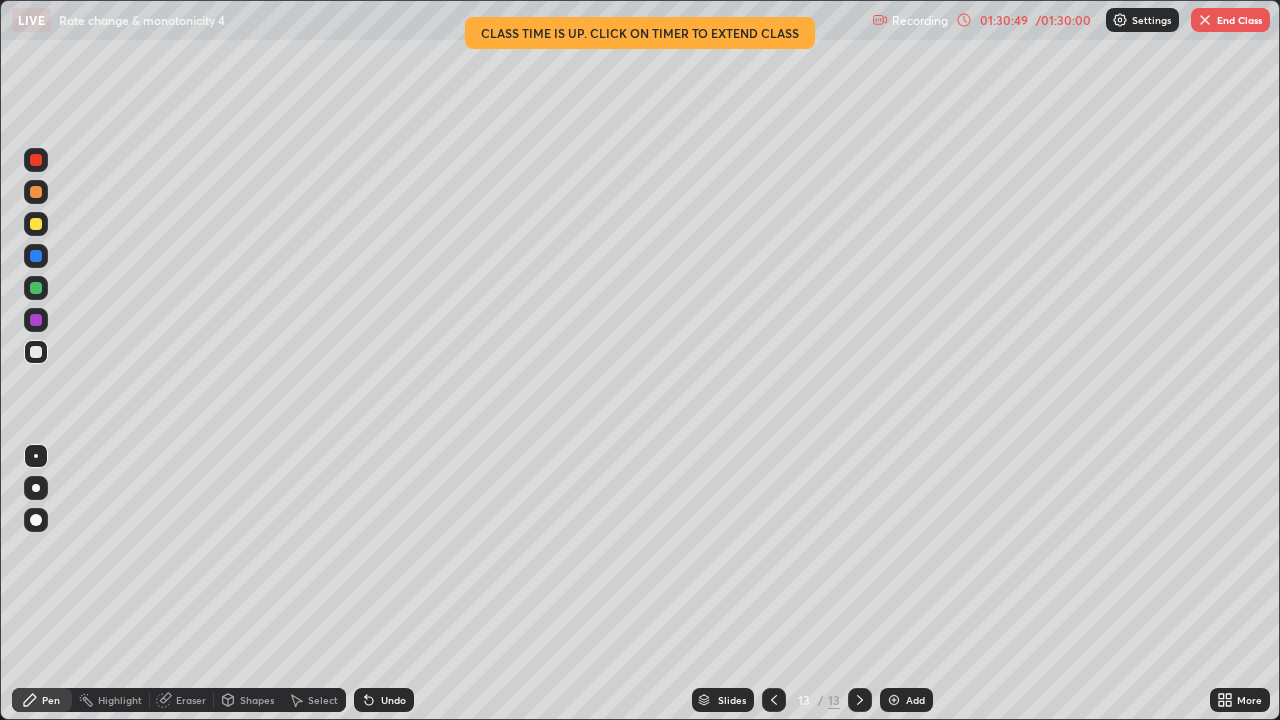 click on "Eraser" at bounding box center [191, 700] 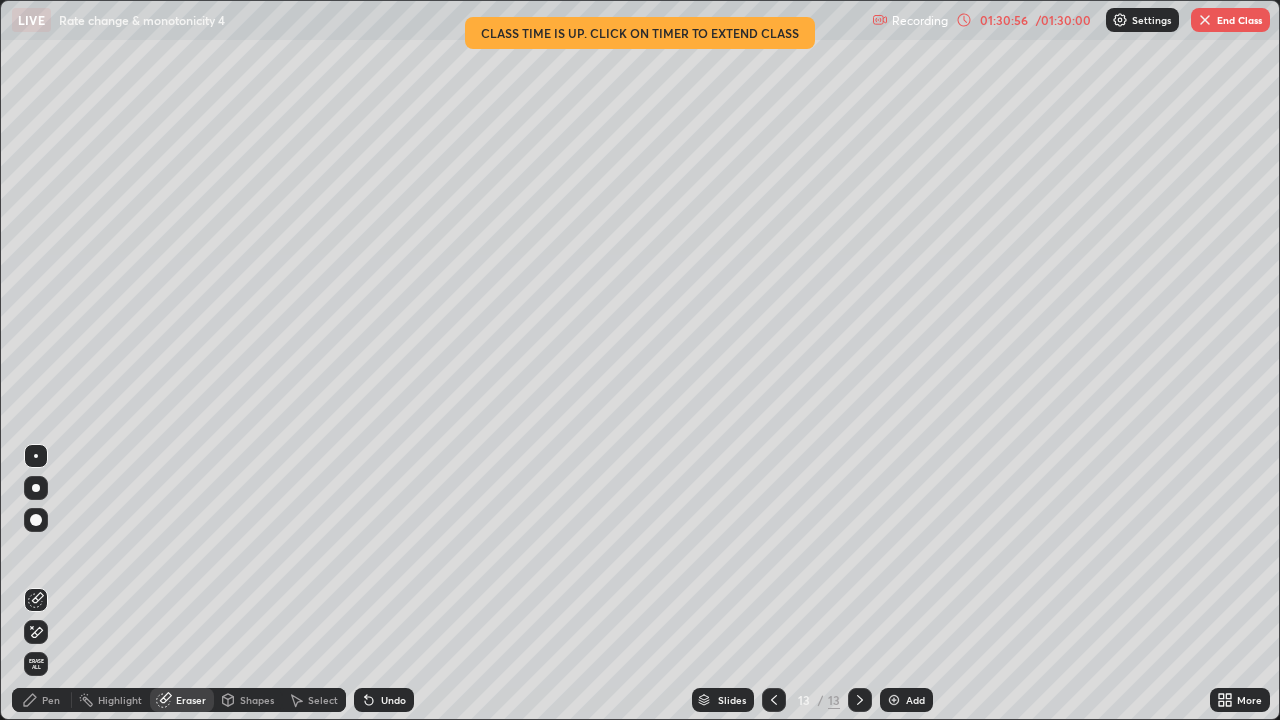 click on "Pen" at bounding box center [51, 700] 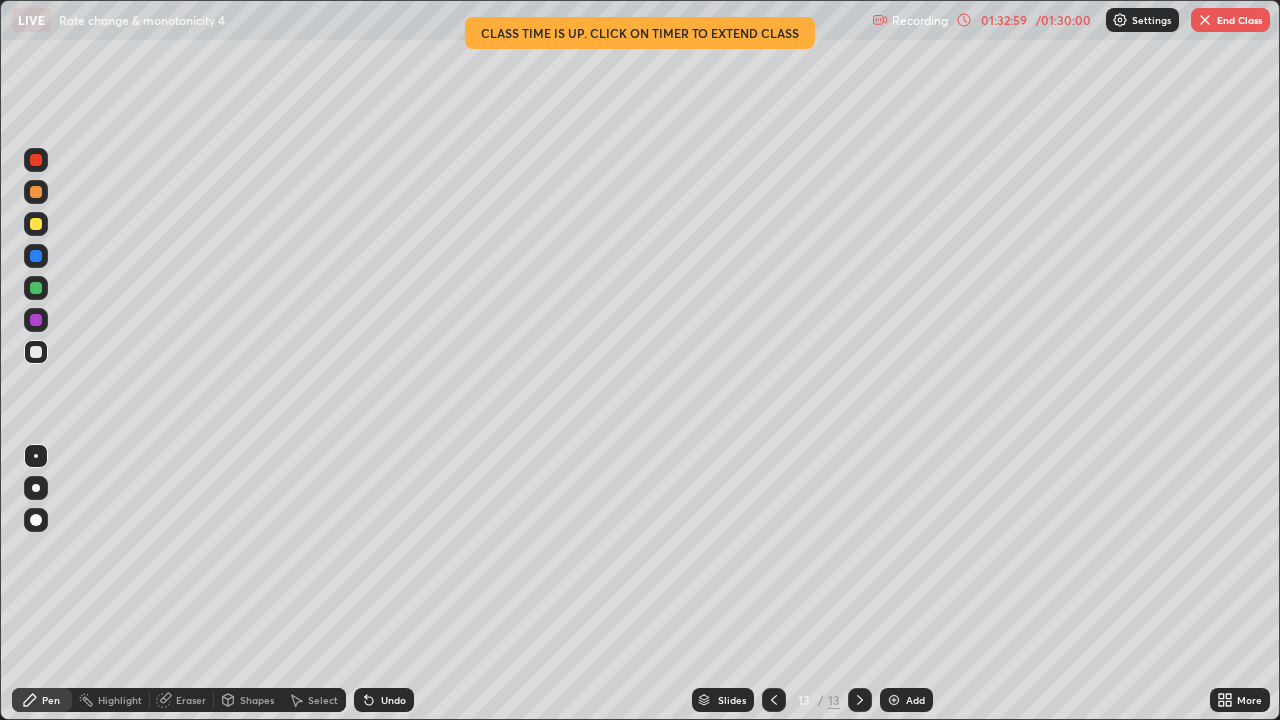 click on "01:32:59" at bounding box center [1004, 20] 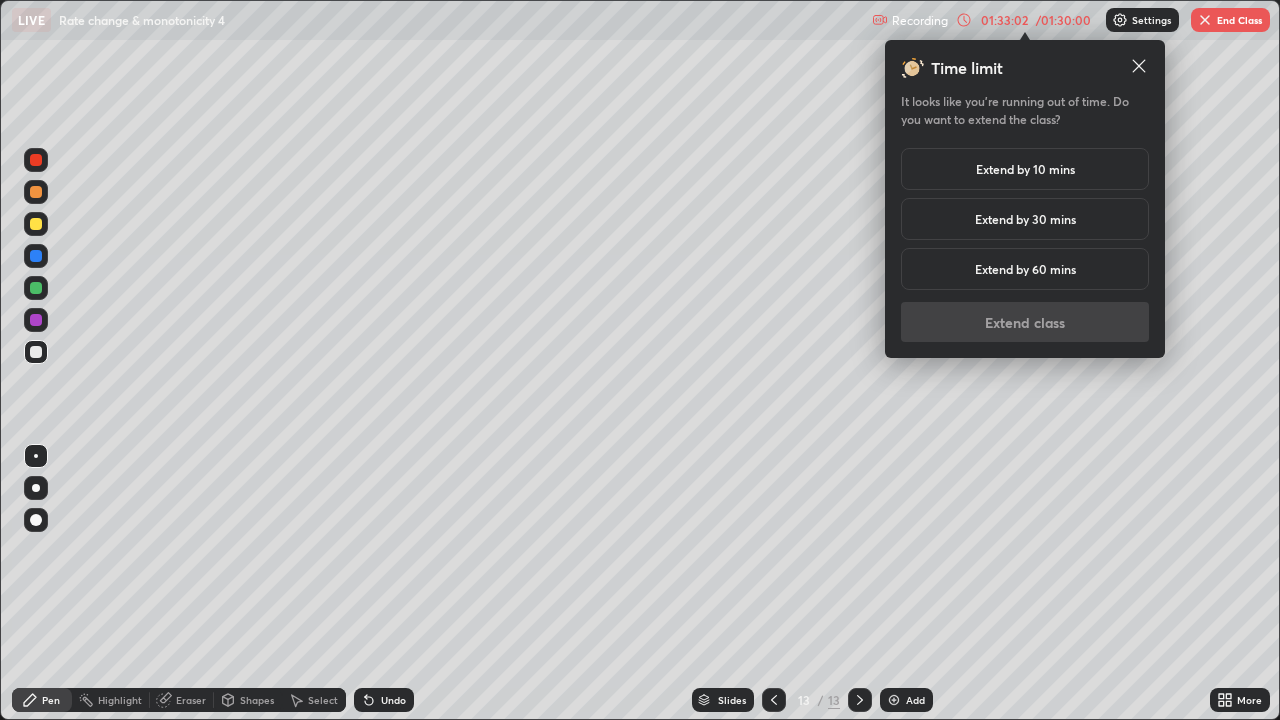 click on "Extend by 10 mins" at bounding box center (1025, 169) 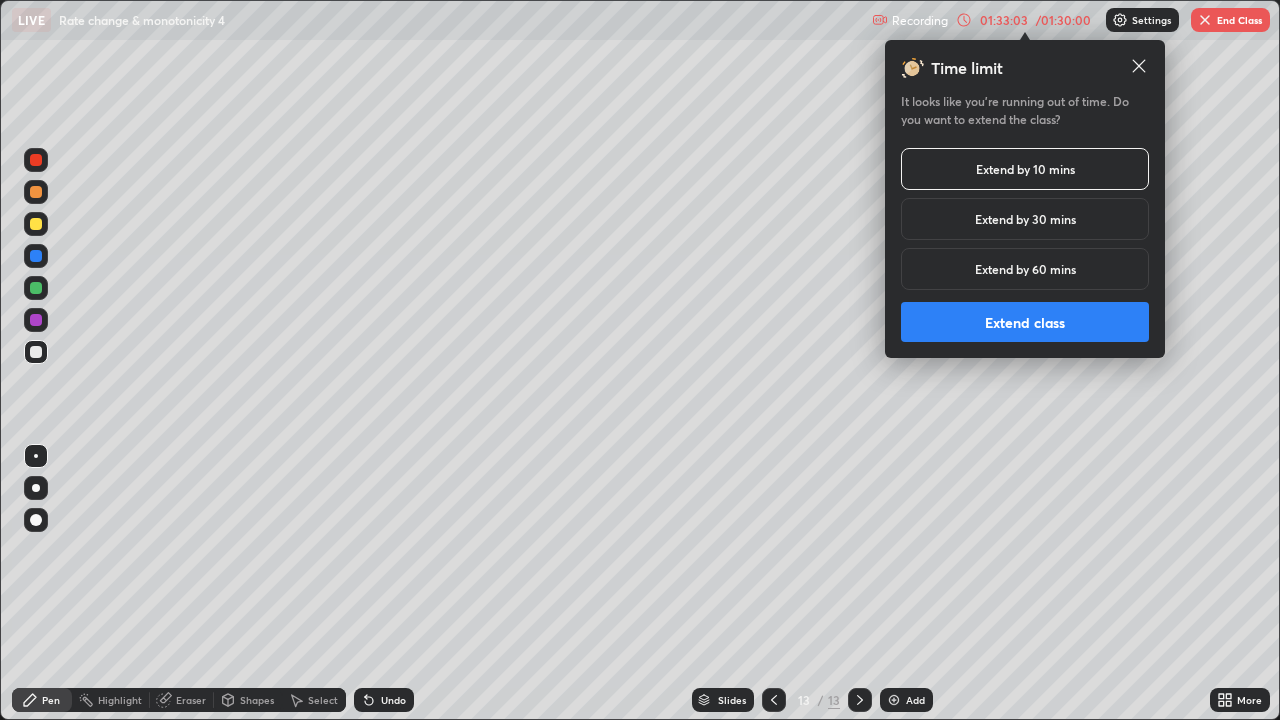click on "Extend class" at bounding box center [1025, 322] 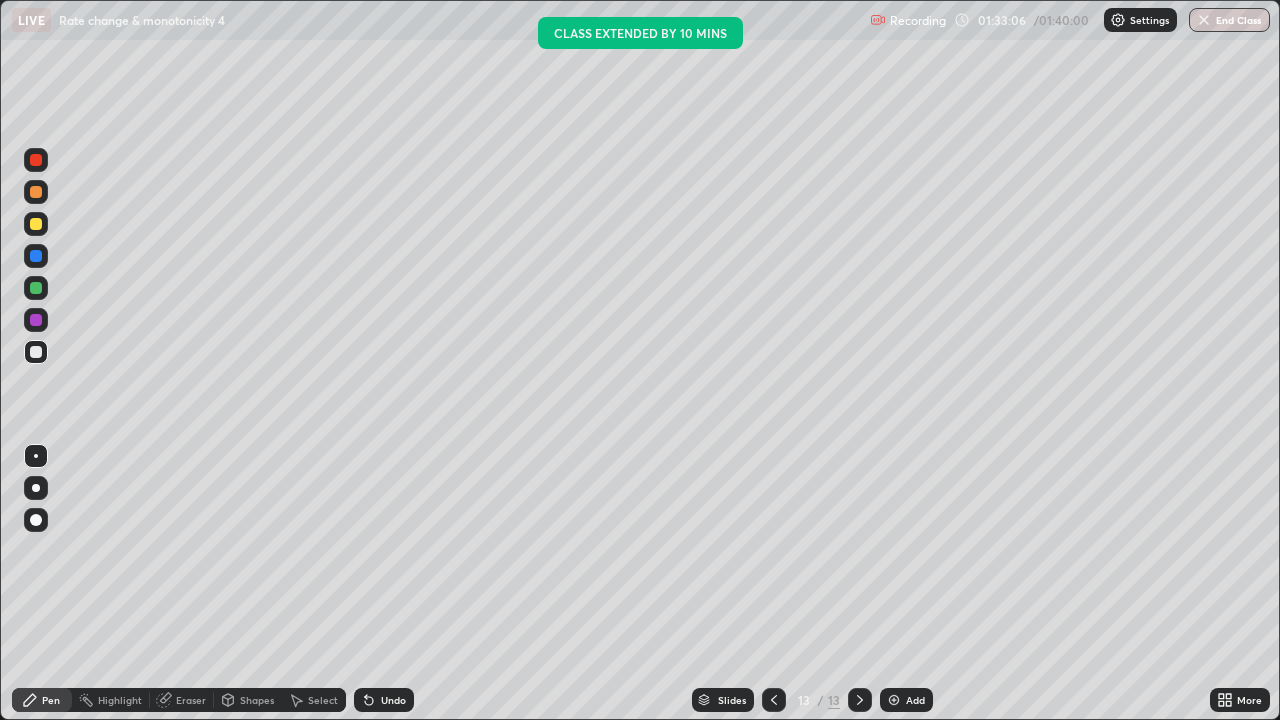 click at bounding box center (894, 700) 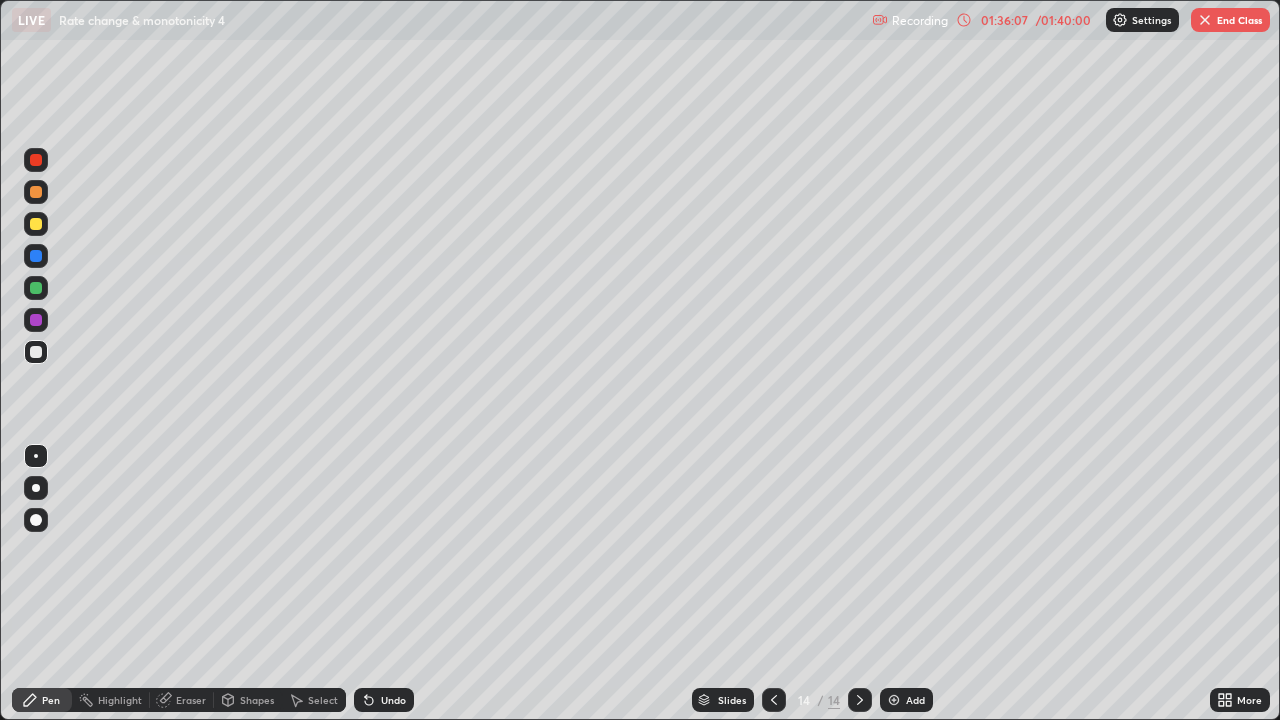 click at bounding box center (894, 700) 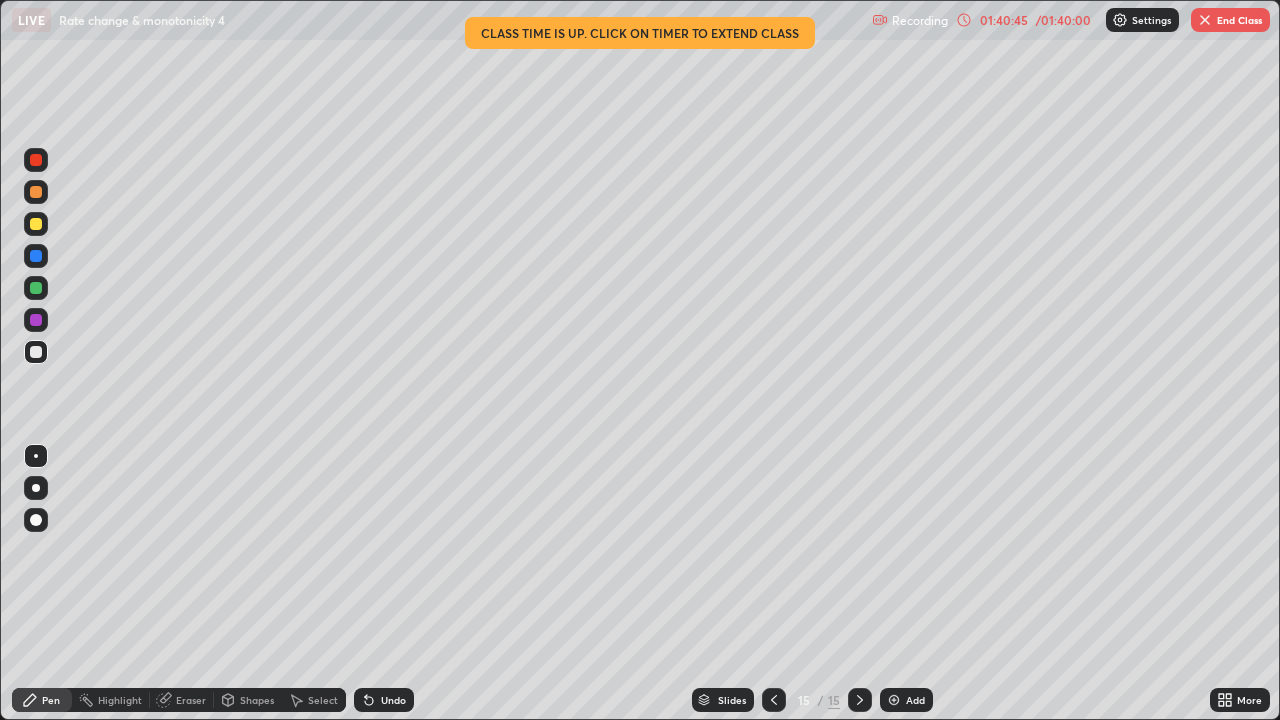 click on "End Class" at bounding box center (1230, 20) 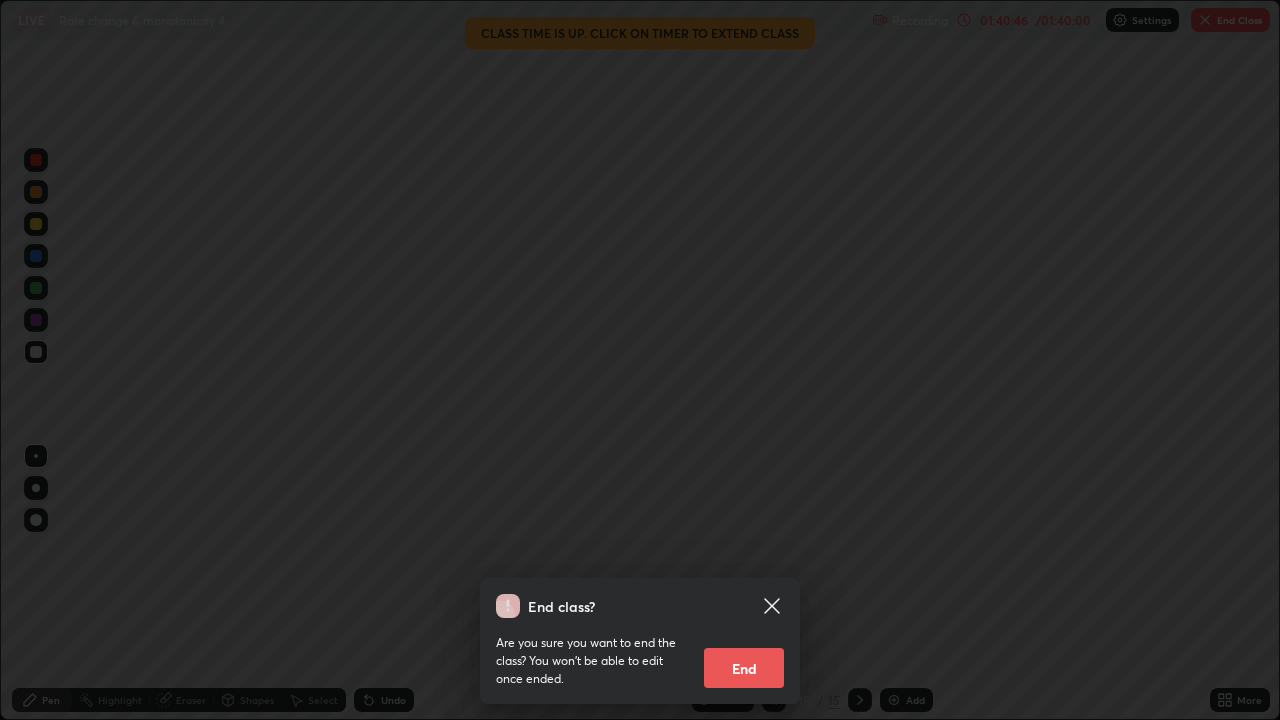 click on "End" at bounding box center [744, 668] 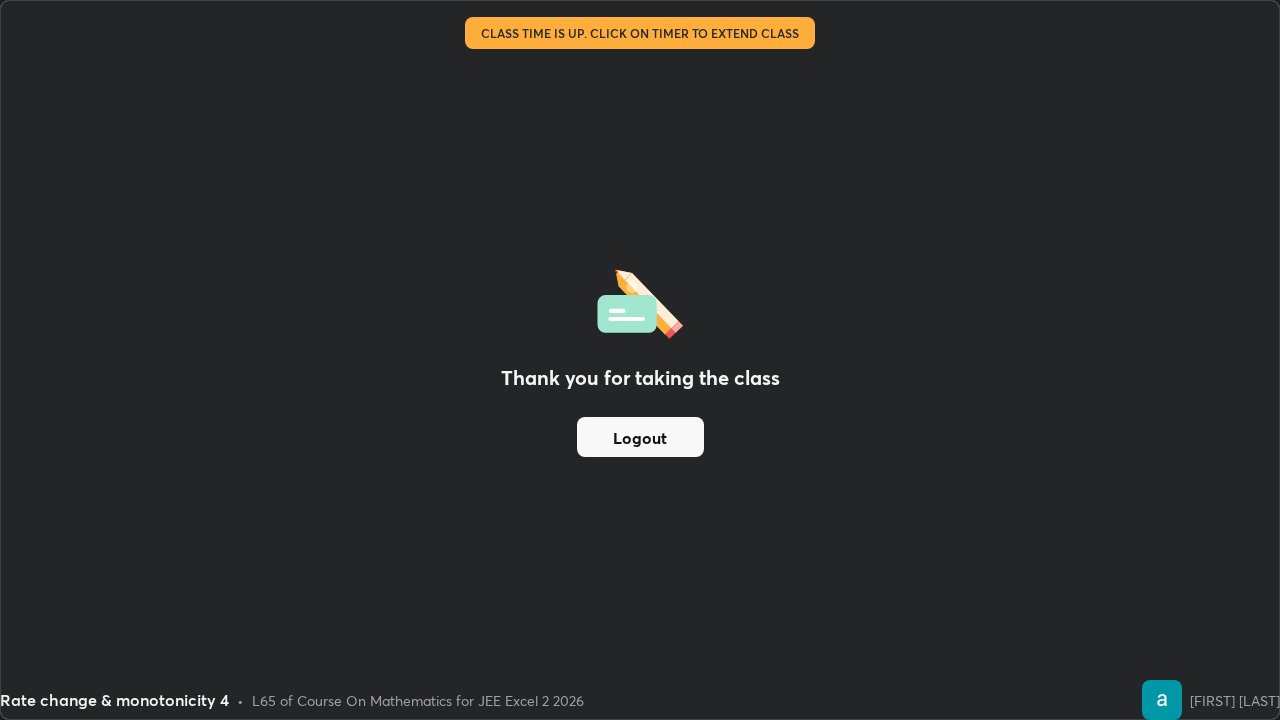 click on "Logout" at bounding box center [640, 437] 